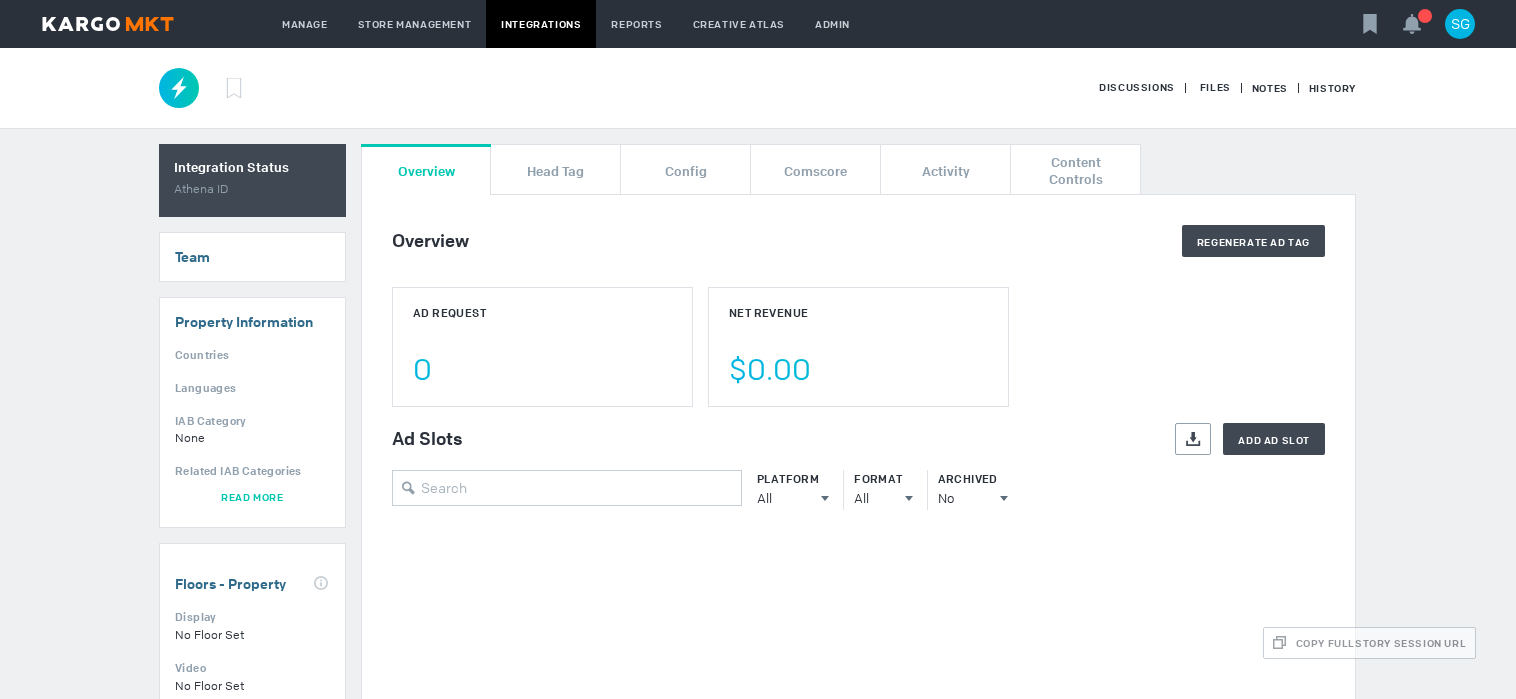 scroll, scrollTop: 0, scrollLeft: 0, axis: both 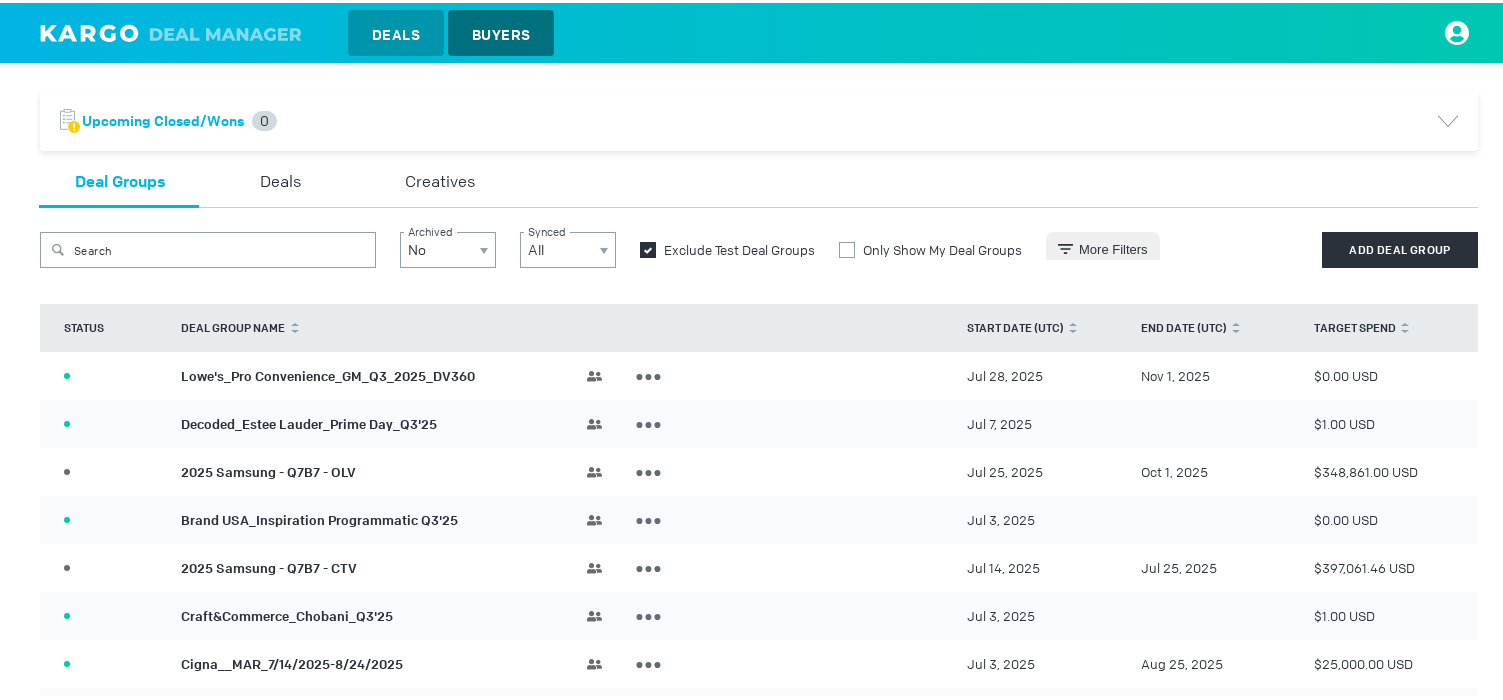 click on "Buyers" at bounding box center (501, 32) 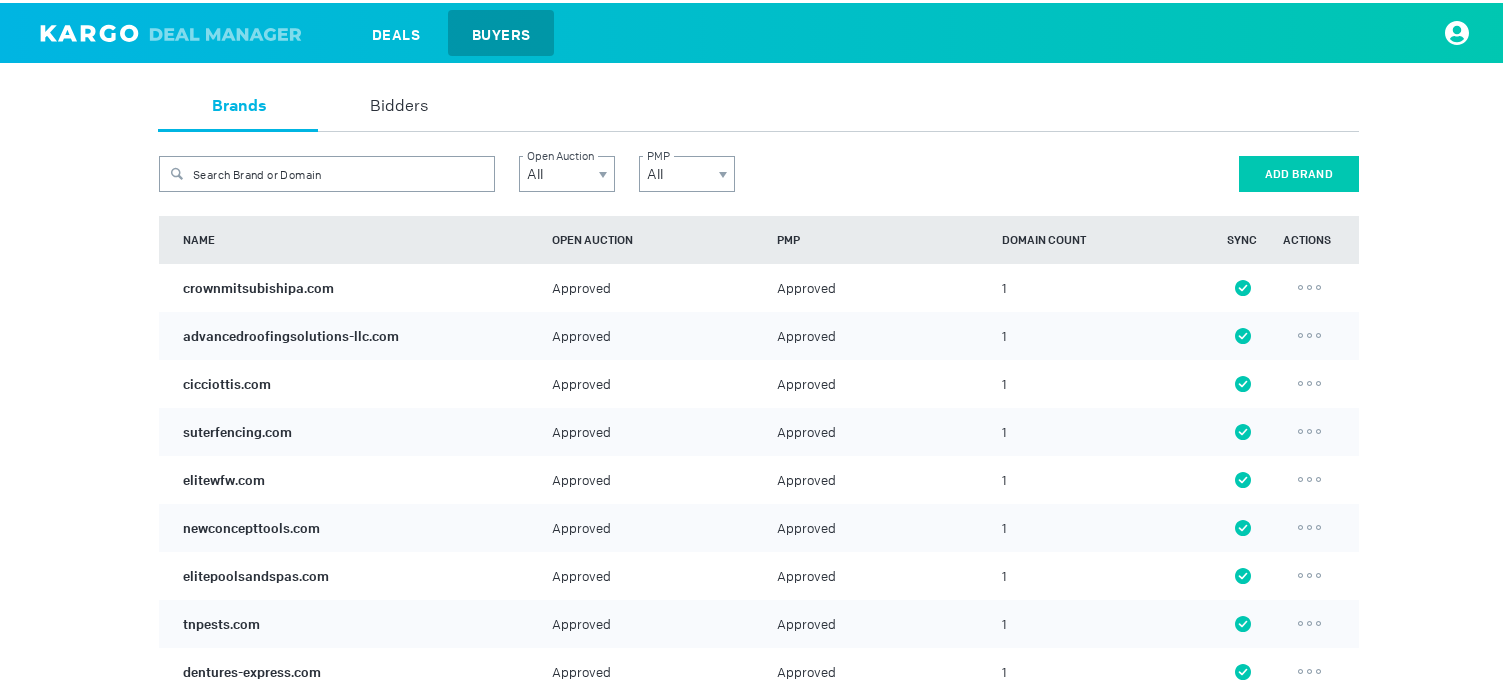 click on "Add Brand" at bounding box center [1299, 171] 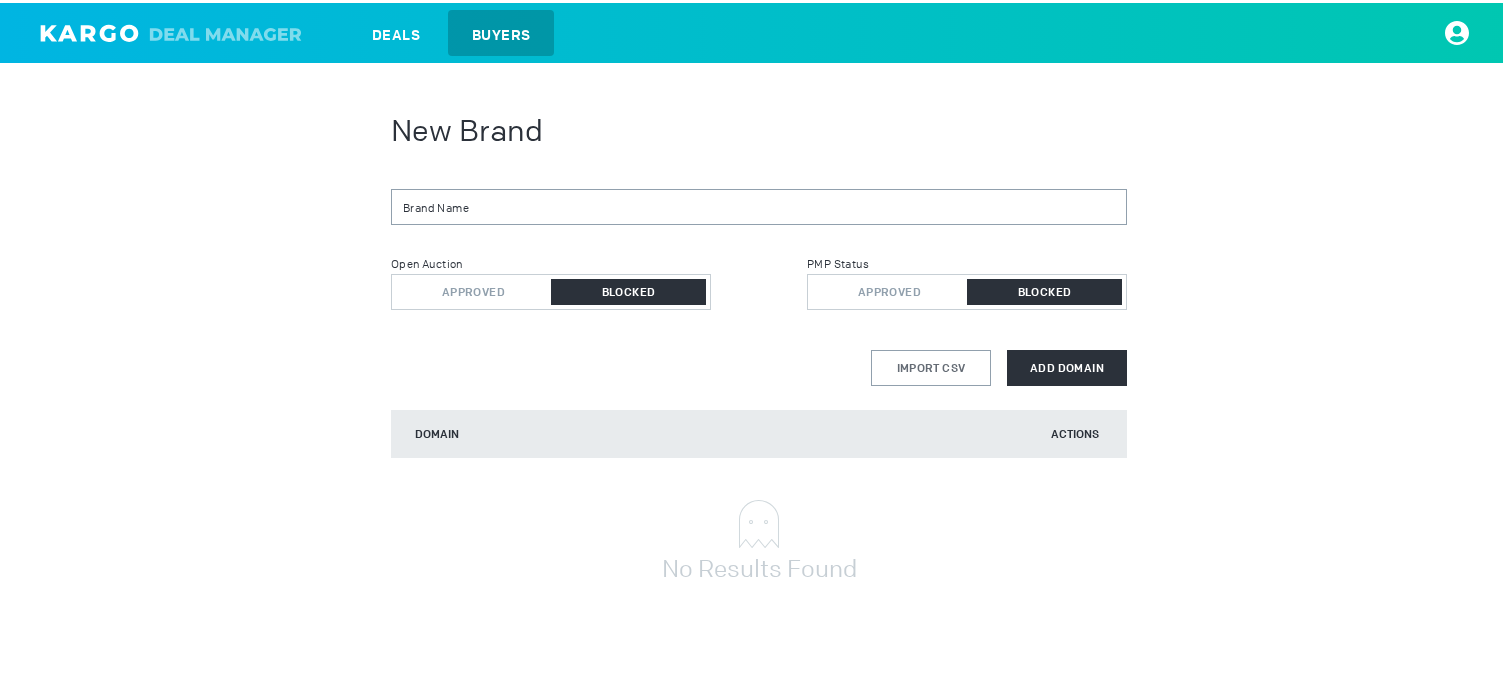 drag, startPoint x: 667, startPoint y: 228, endPoint x: 668, endPoint y: 209, distance: 19.026299 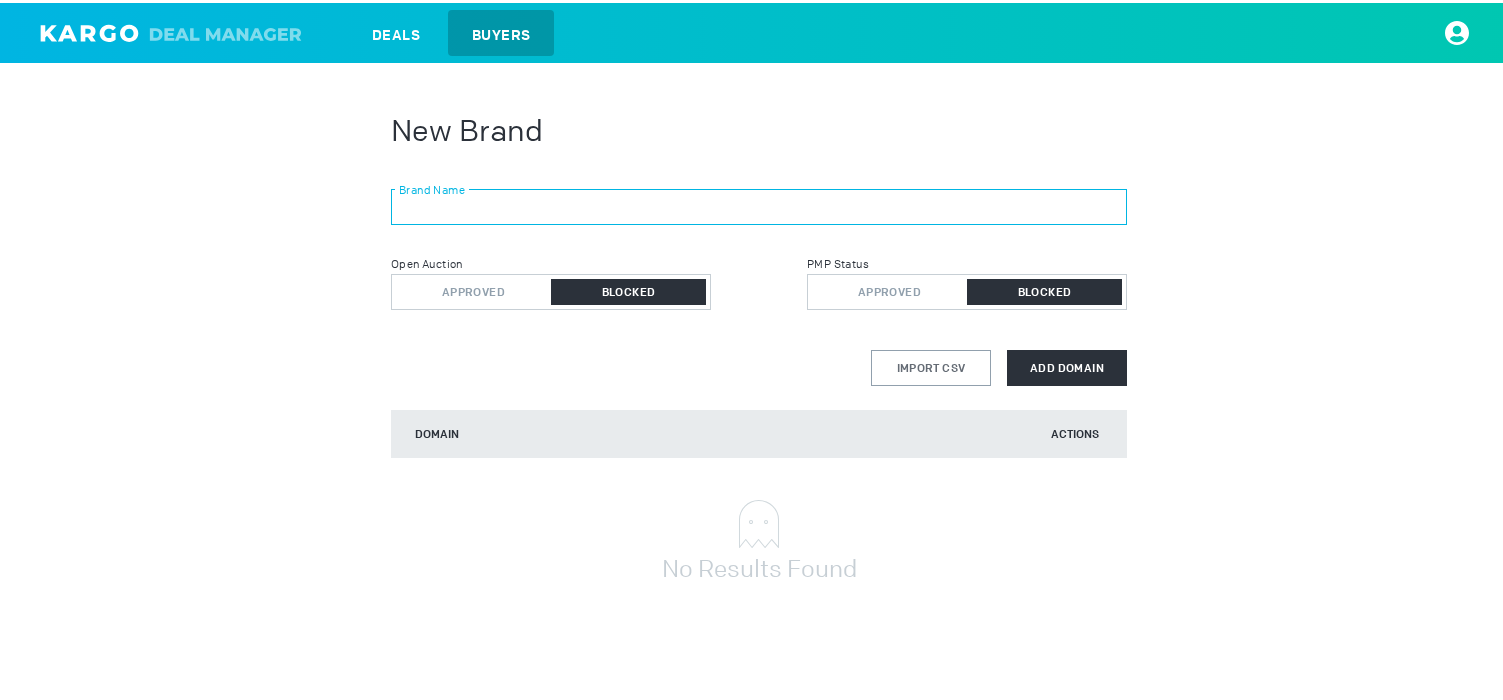click at bounding box center (759, 204) 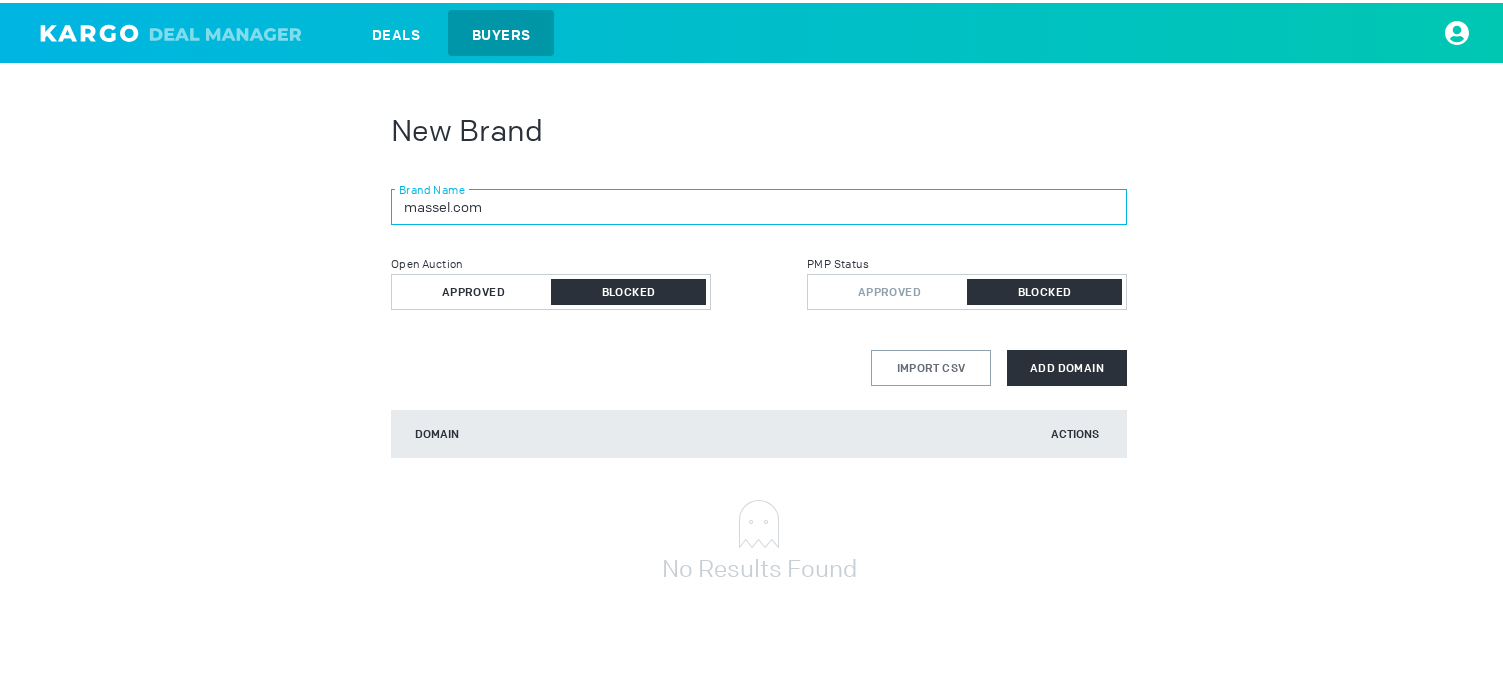 type on "massel.com" 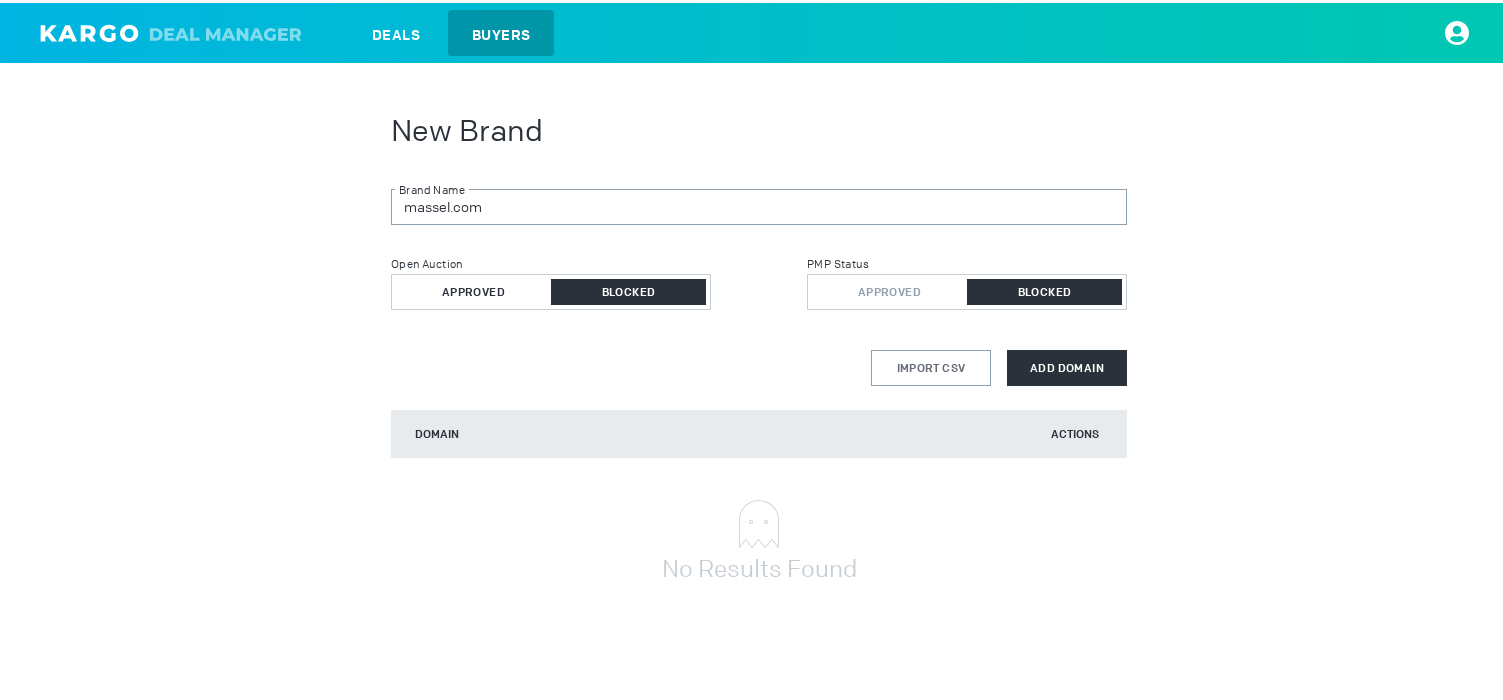 click on "Approved" at bounding box center [473, 289] 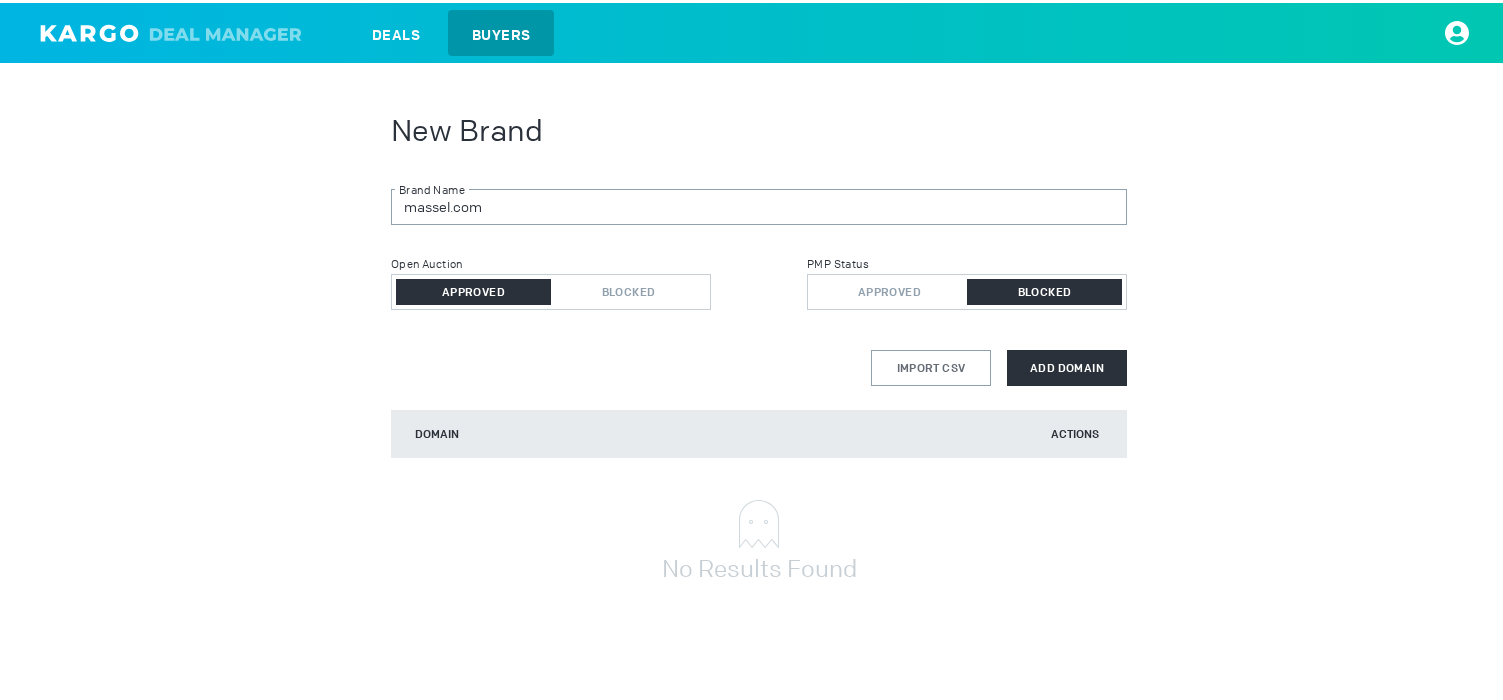click on "PMP Status Approved Blocked" at bounding box center (967, 284) 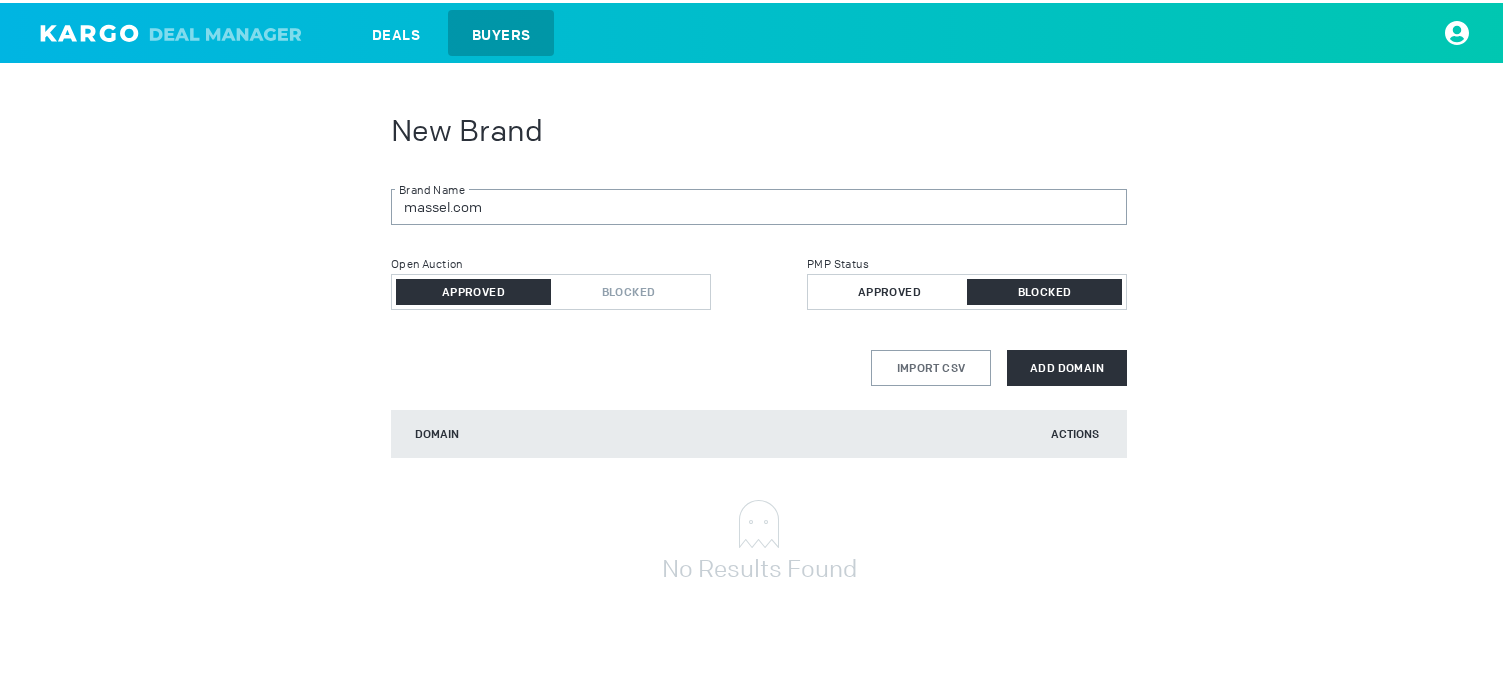 click on "Approved" at bounding box center [889, 289] 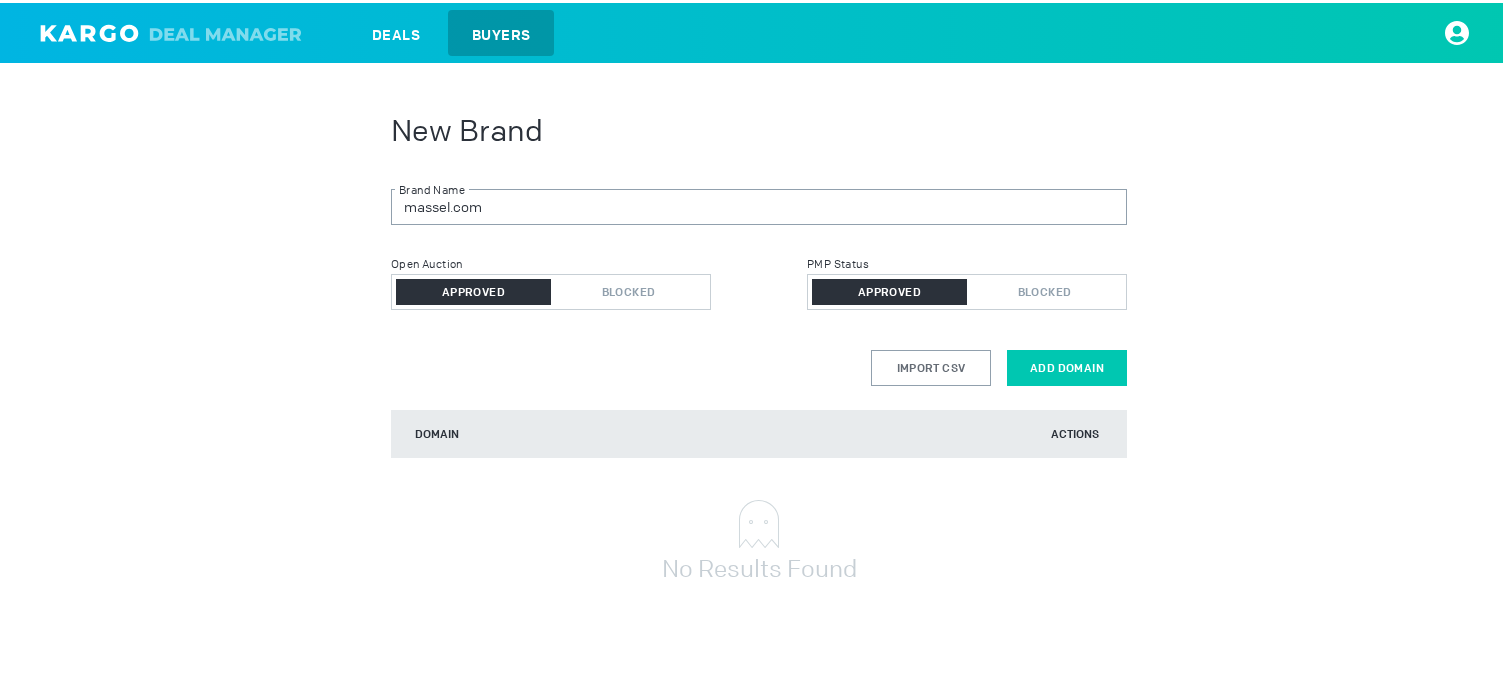 click on "Add Domain" at bounding box center [1067, 365] 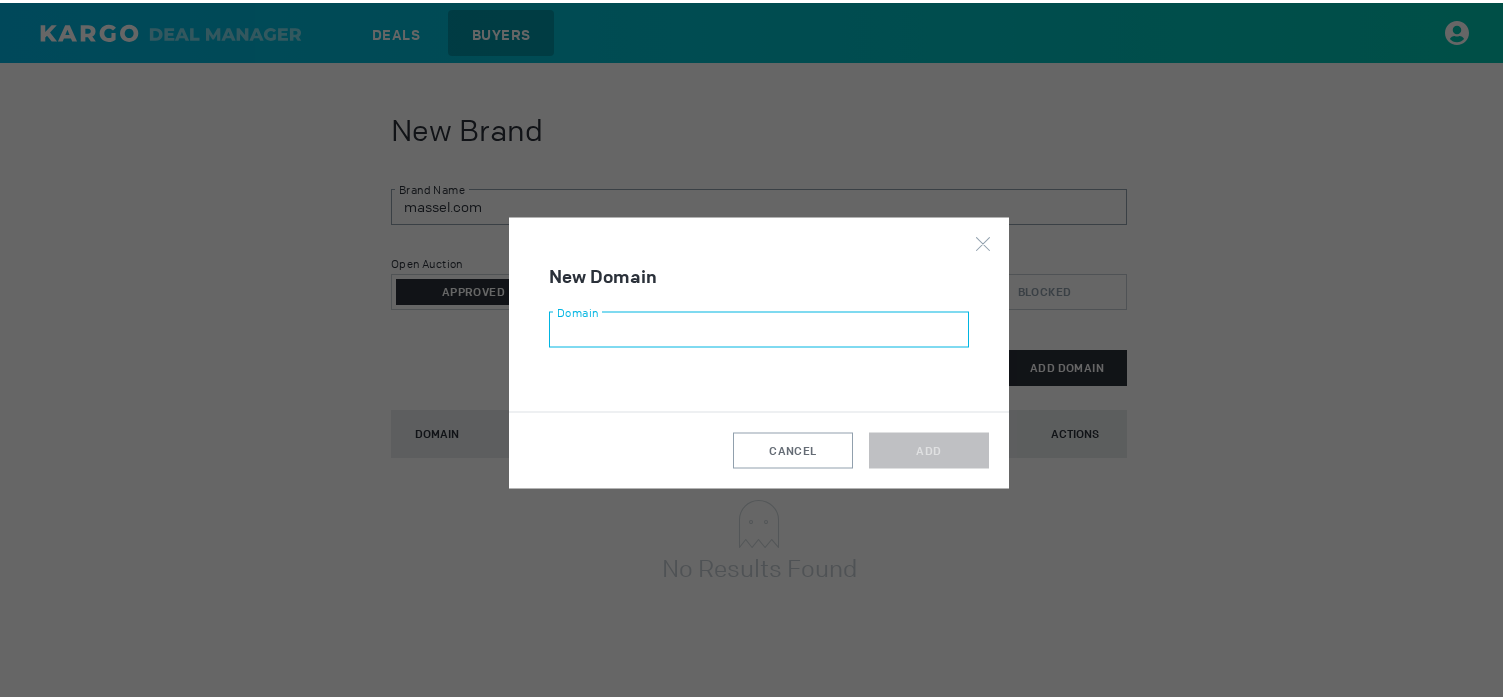 click at bounding box center (759, 327) 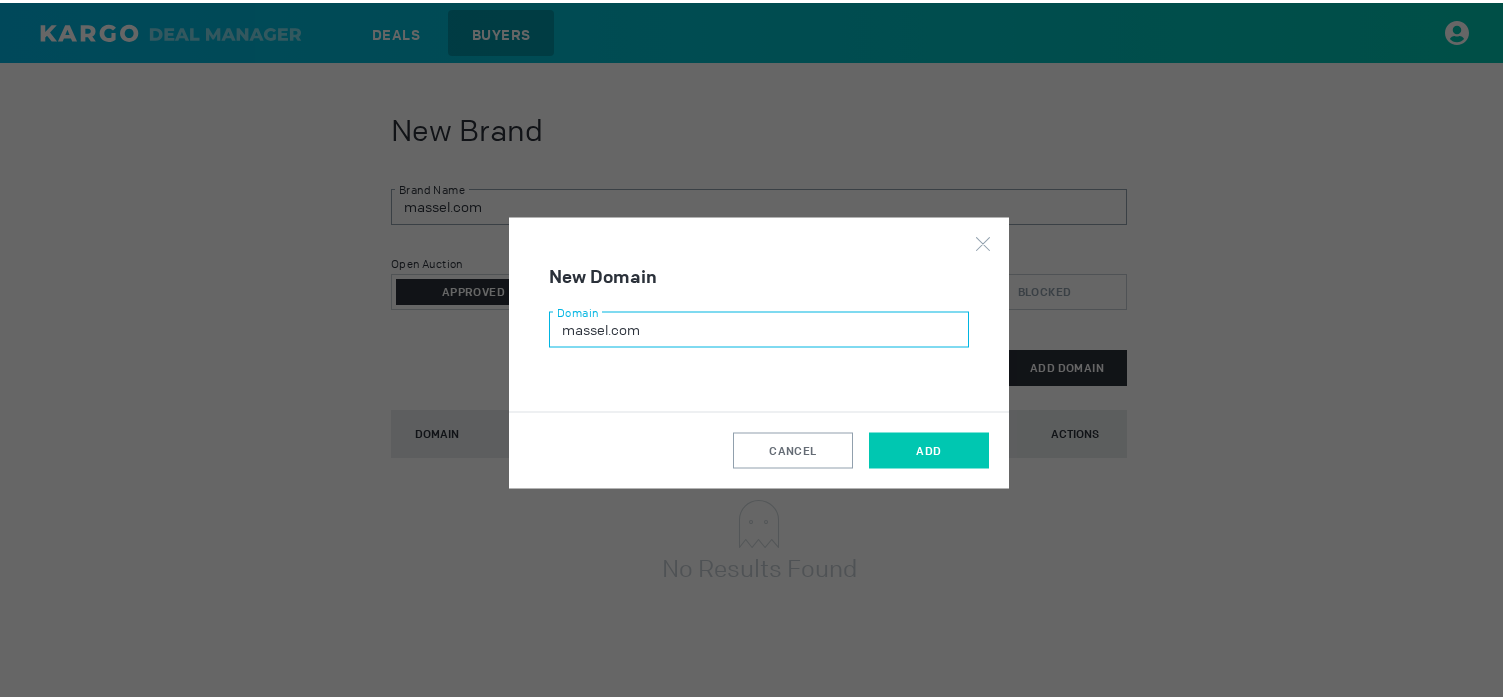 type on "massel.com" 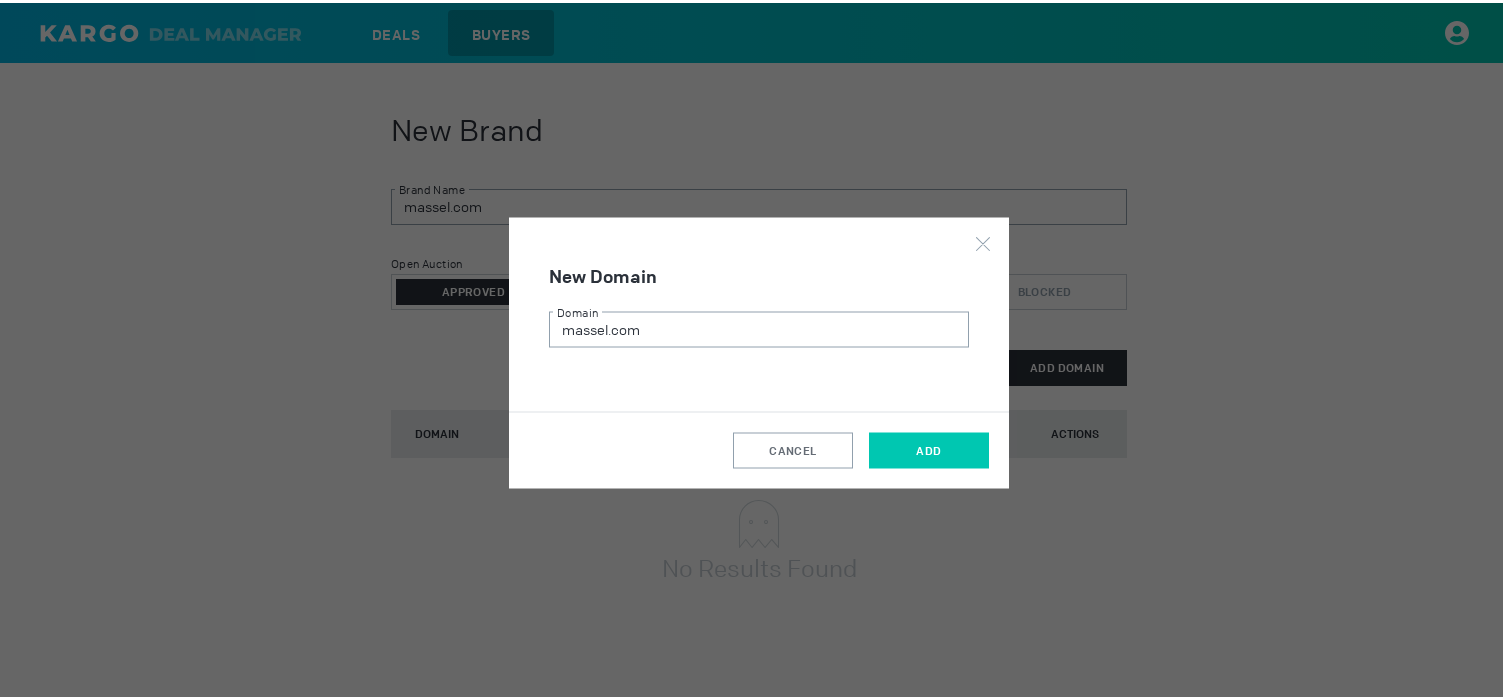 drag, startPoint x: 902, startPoint y: 429, endPoint x: 908, endPoint y: 439, distance: 11.661903 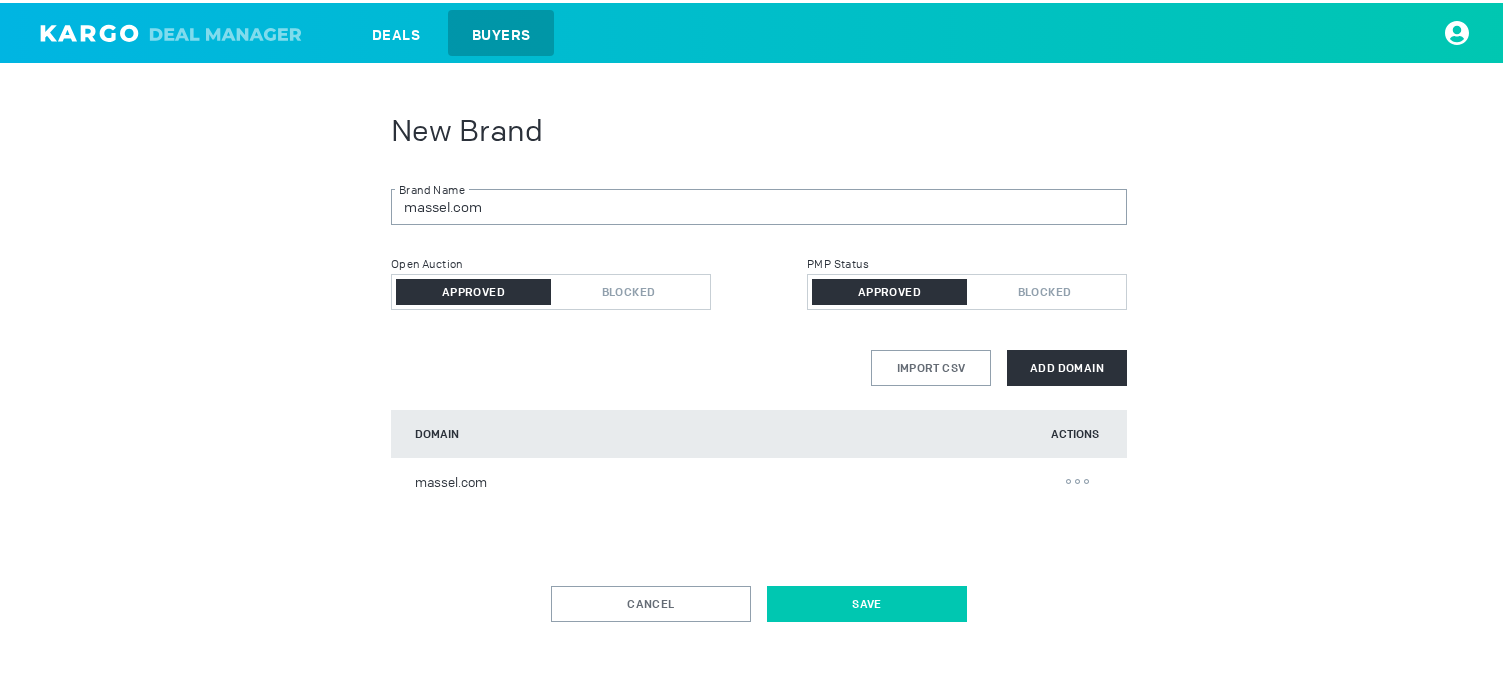 drag, startPoint x: 857, startPoint y: 642, endPoint x: 874, endPoint y: 606, distance: 39.812057 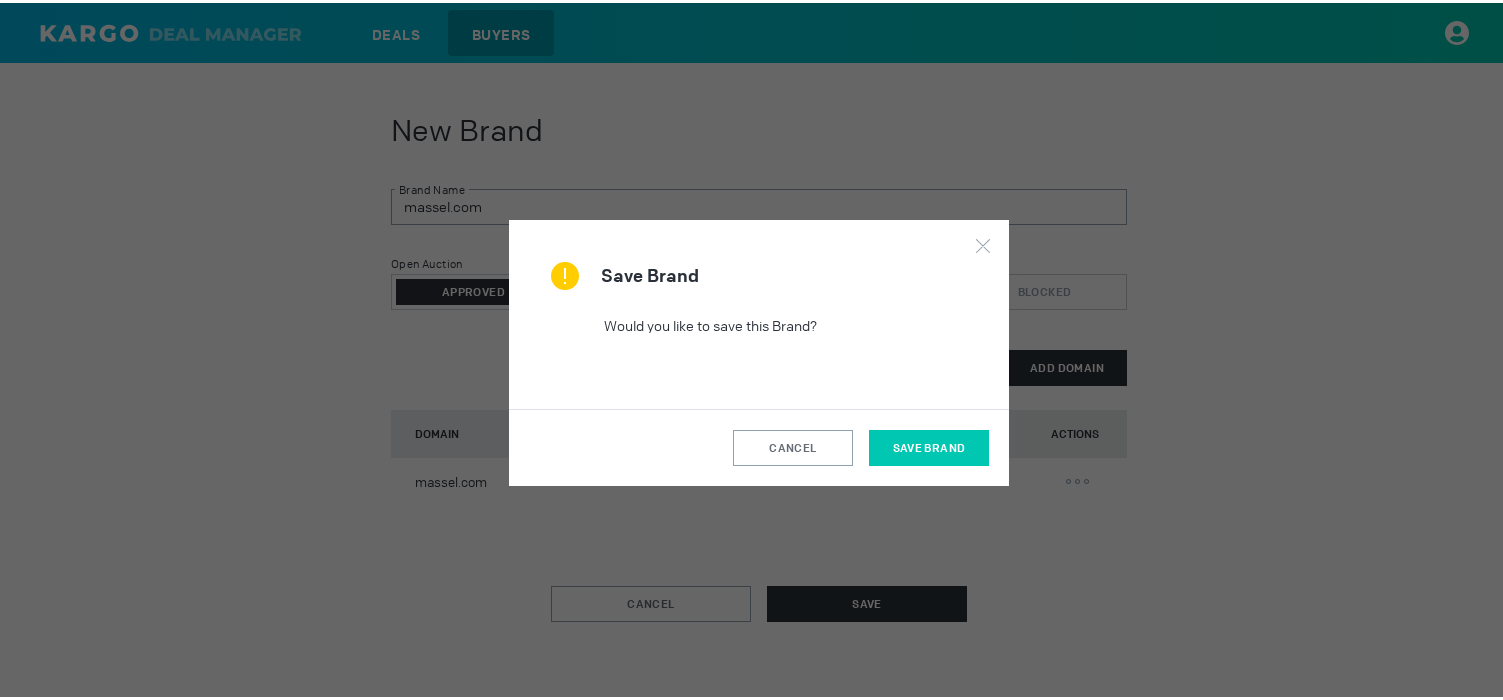 click on "save brand" at bounding box center [929, 445] 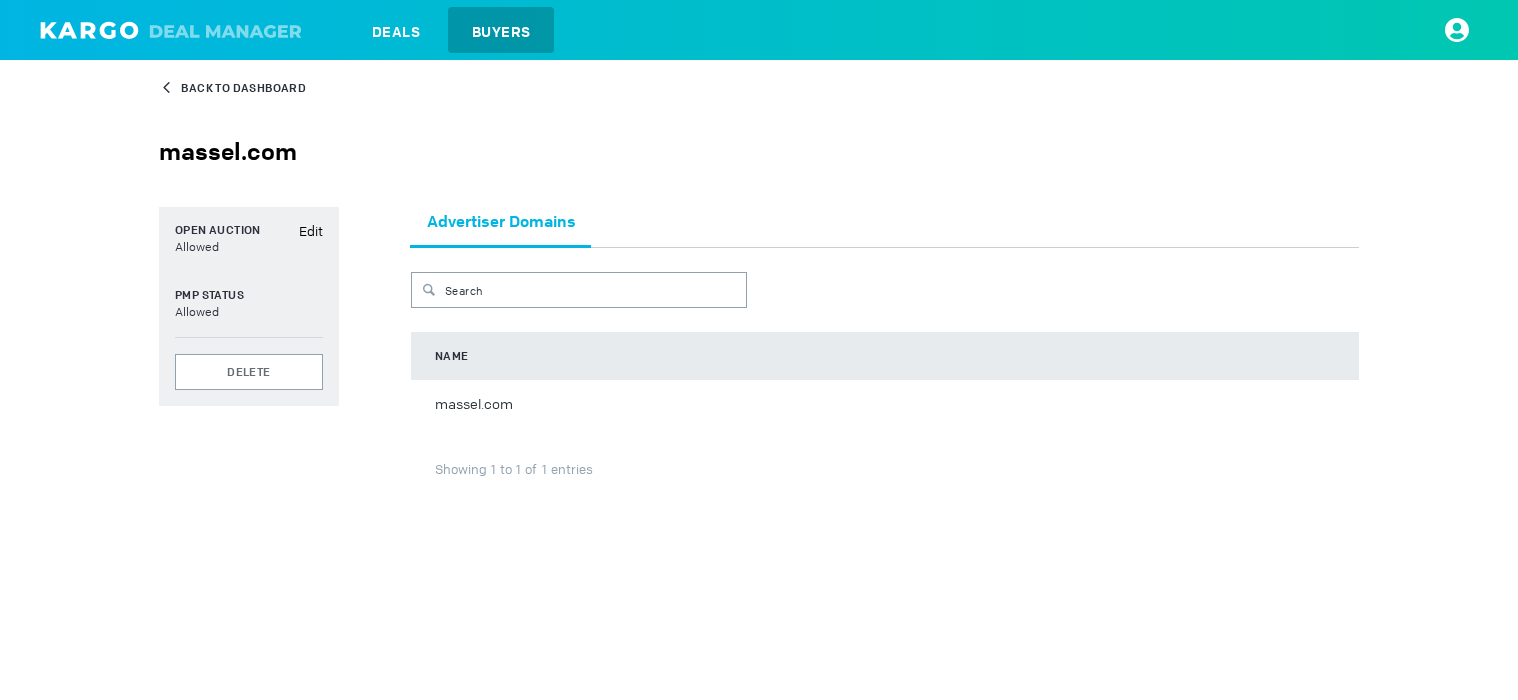 click on "Back to Dashboard" at bounding box center [243, 88] 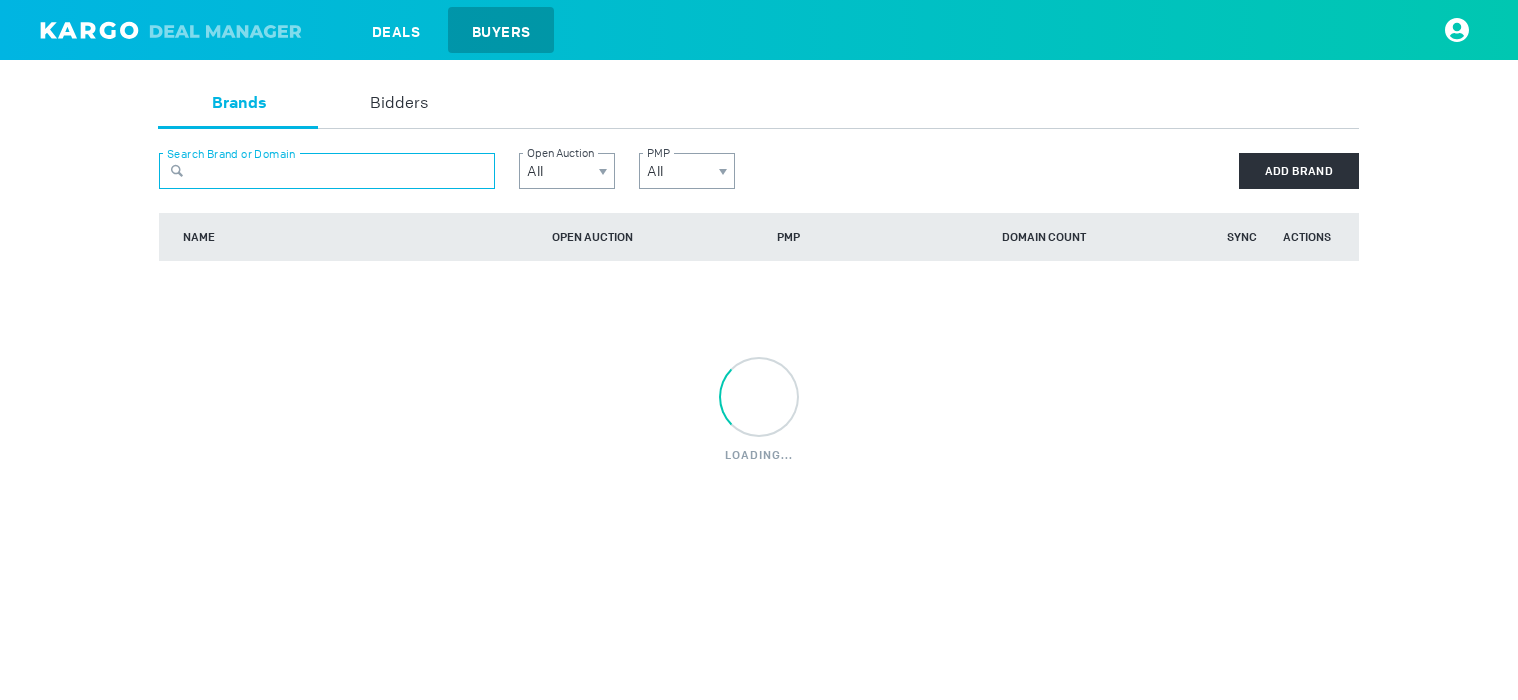 click at bounding box center [327, 171] 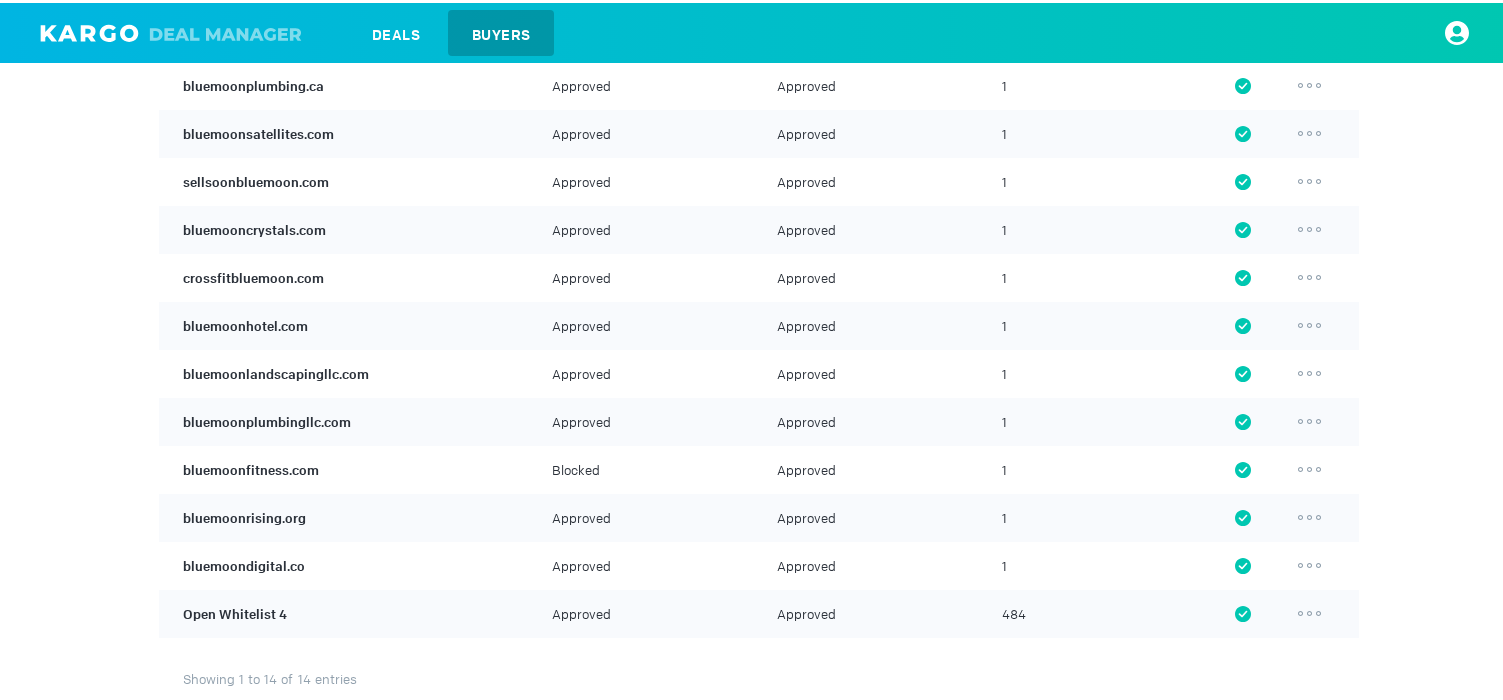 scroll, scrollTop: 300, scrollLeft: 0, axis: vertical 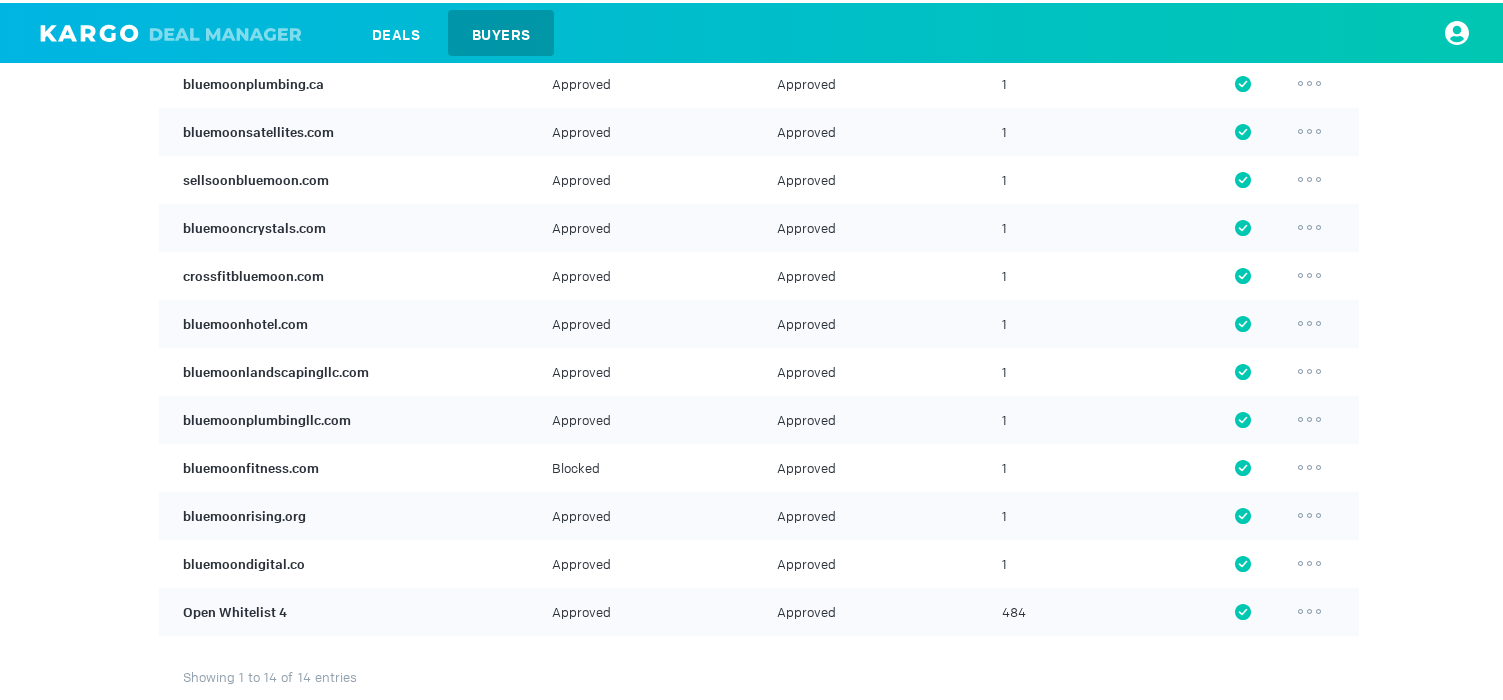 type on "bluemoon" 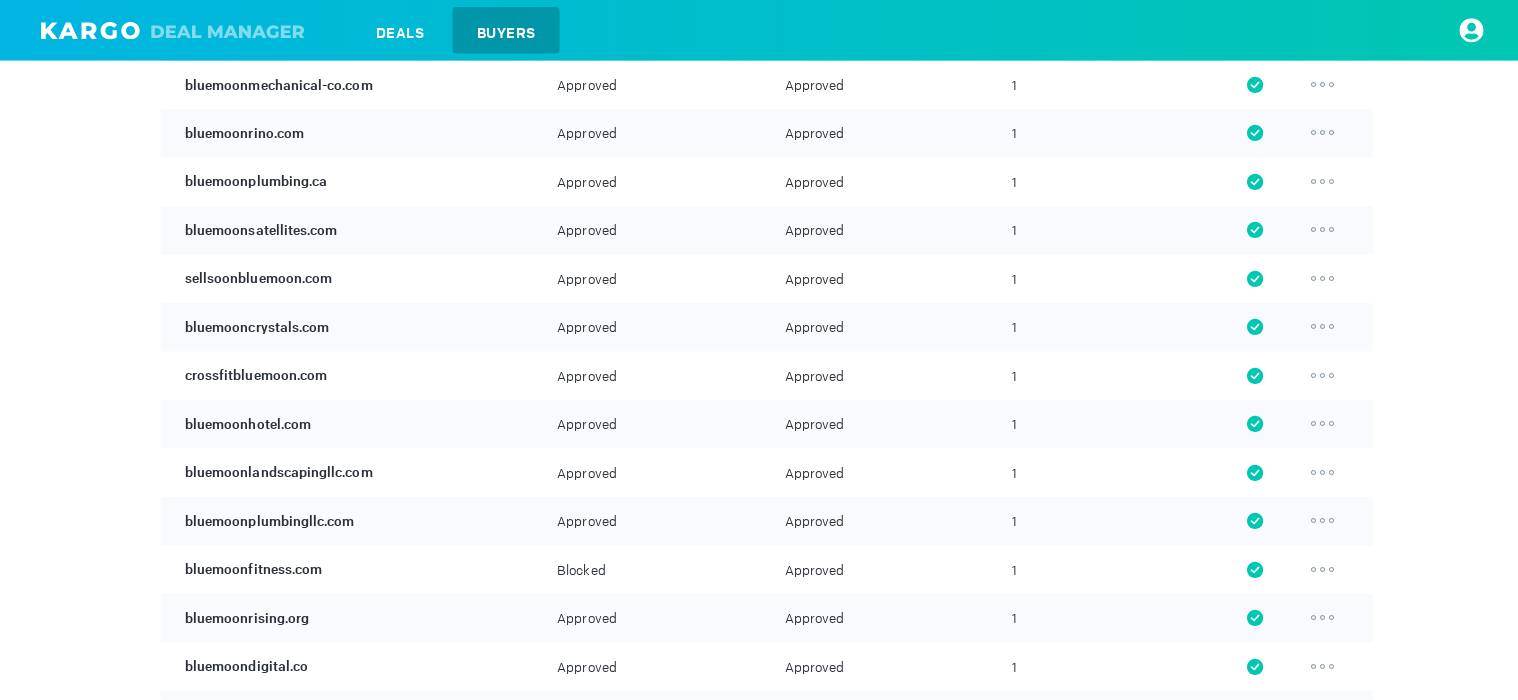 scroll, scrollTop: 0, scrollLeft: 0, axis: both 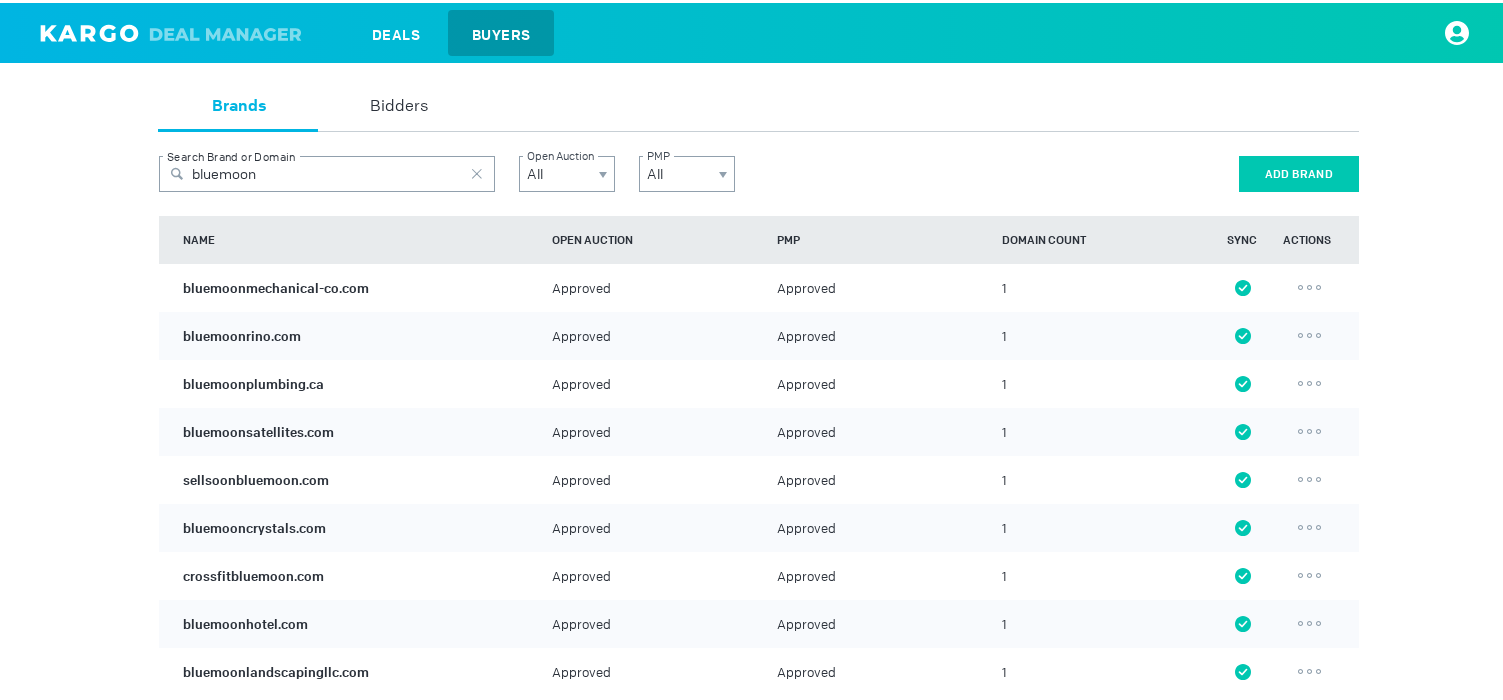 click on "Add Brand" at bounding box center (1299, 171) 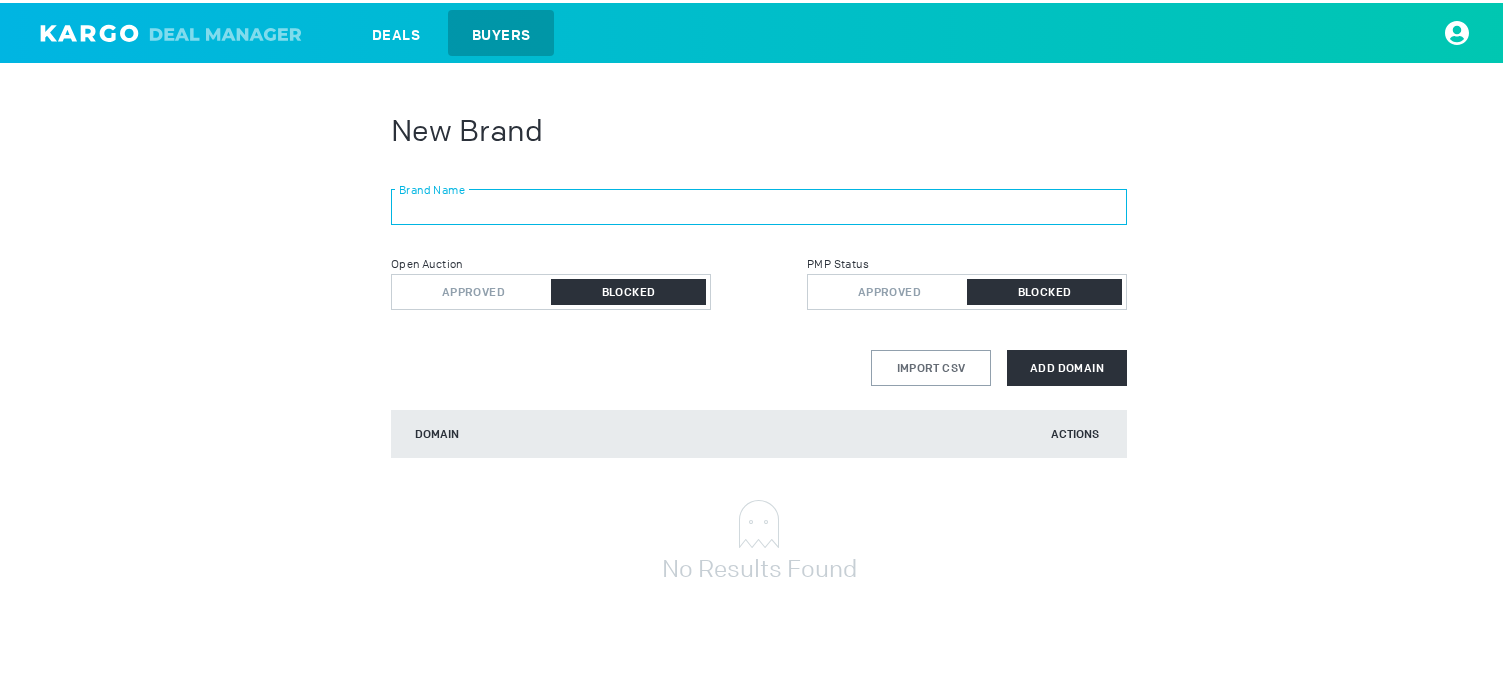 click at bounding box center (759, 204) 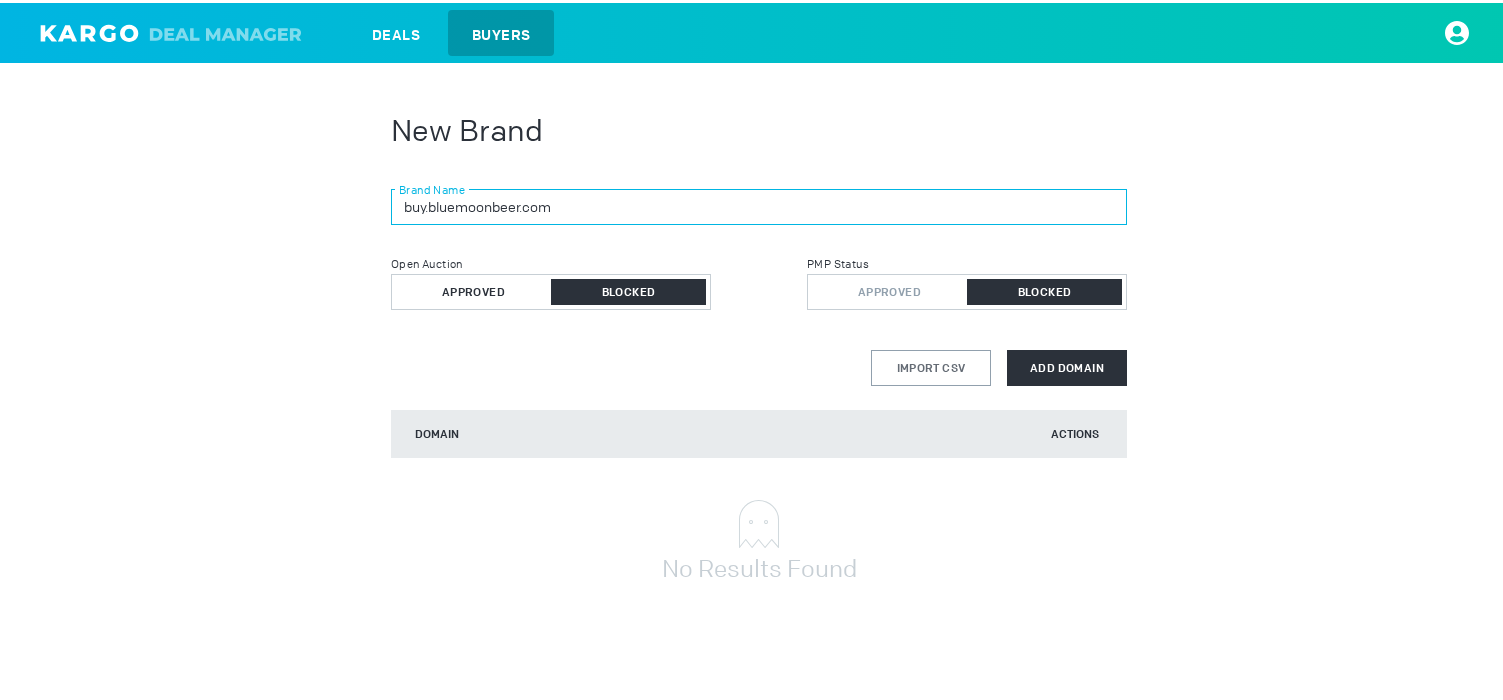 type on "buy.bluemoonbeer.com" 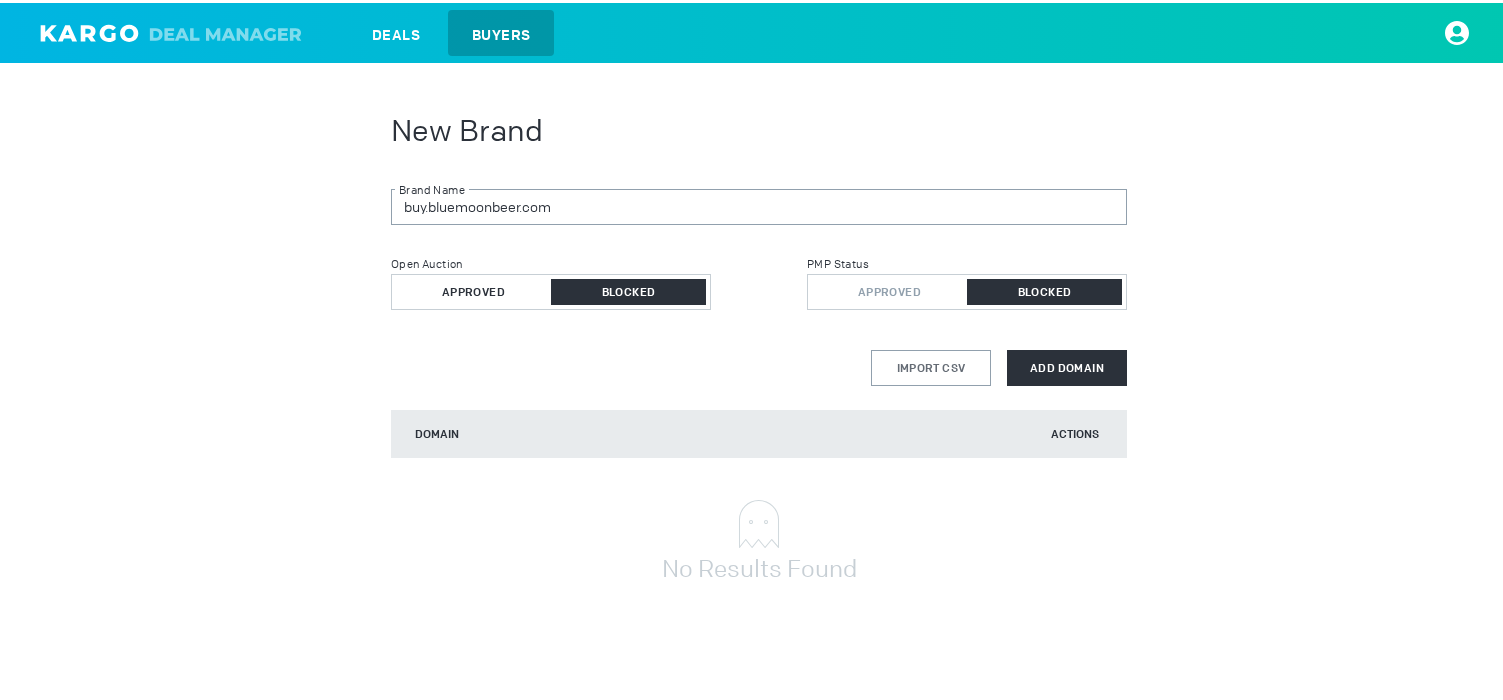 click on "Approved" at bounding box center (473, 289) 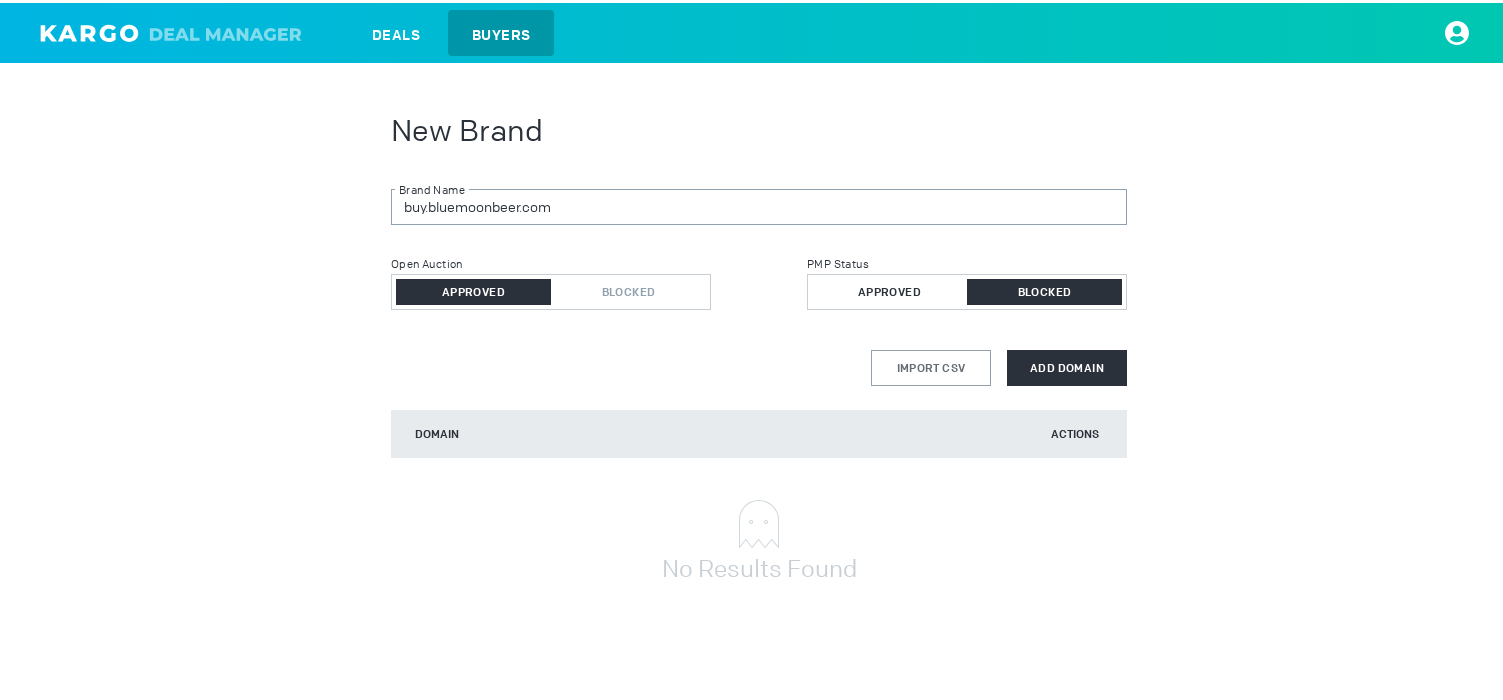 drag, startPoint x: 815, startPoint y: 280, endPoint x: 852, endPoint y: 282, distance: 37.054016 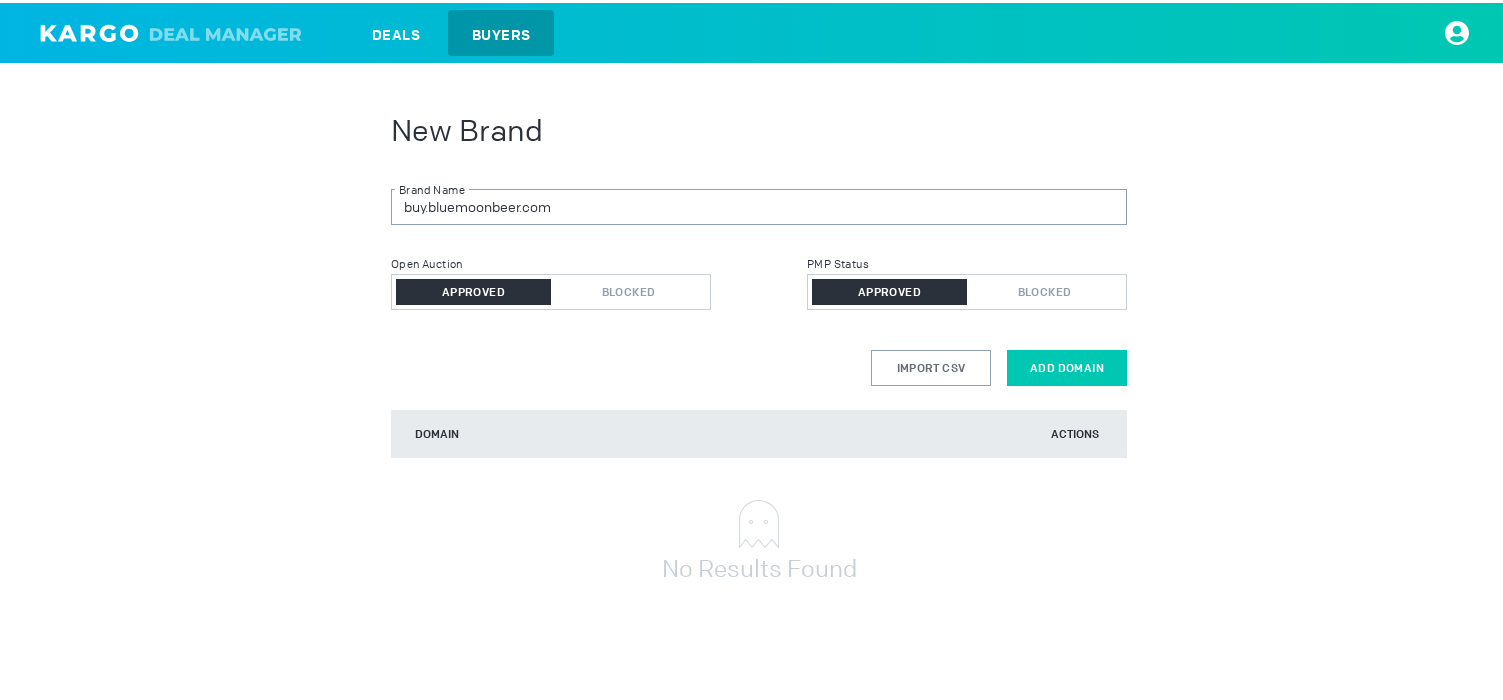 click on "Add Domain" at bounding box center [1067, 365] 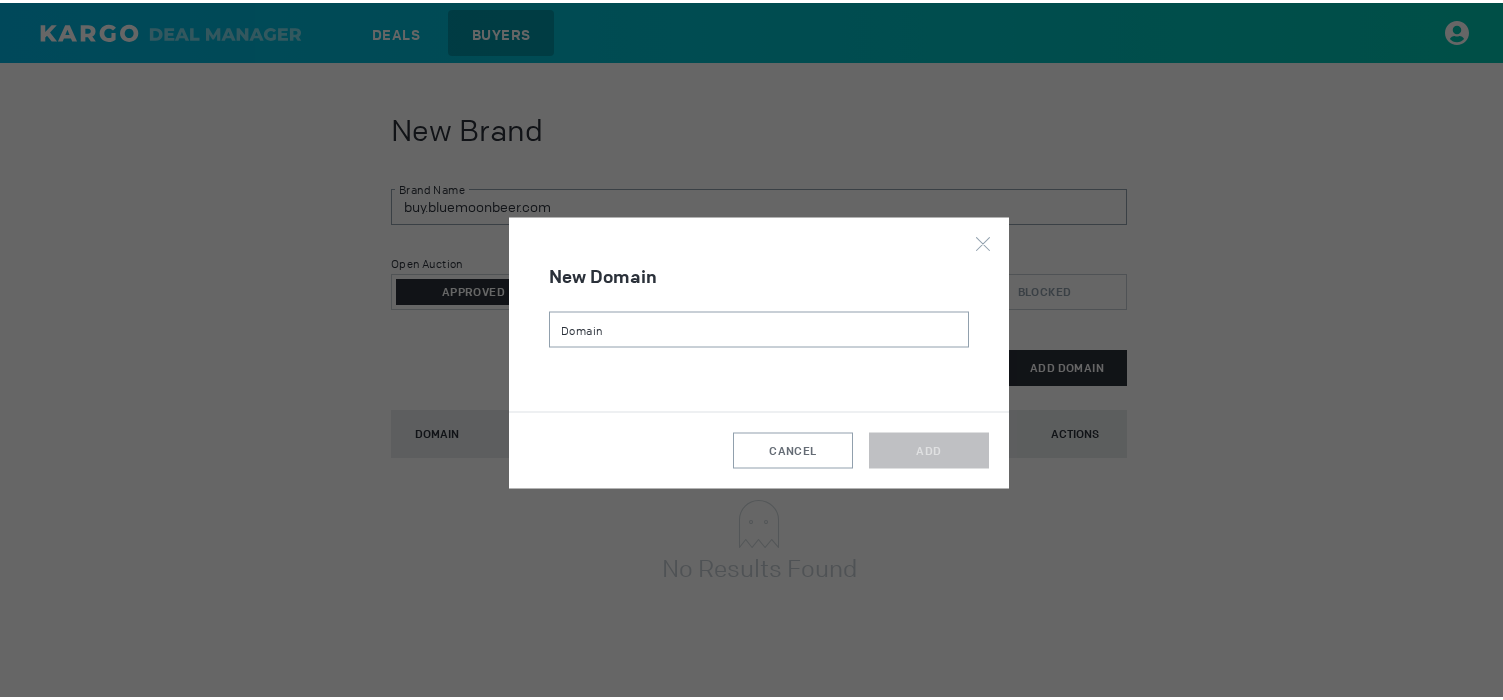 click on "New Domain Domain" at bounding box center (759, 304) 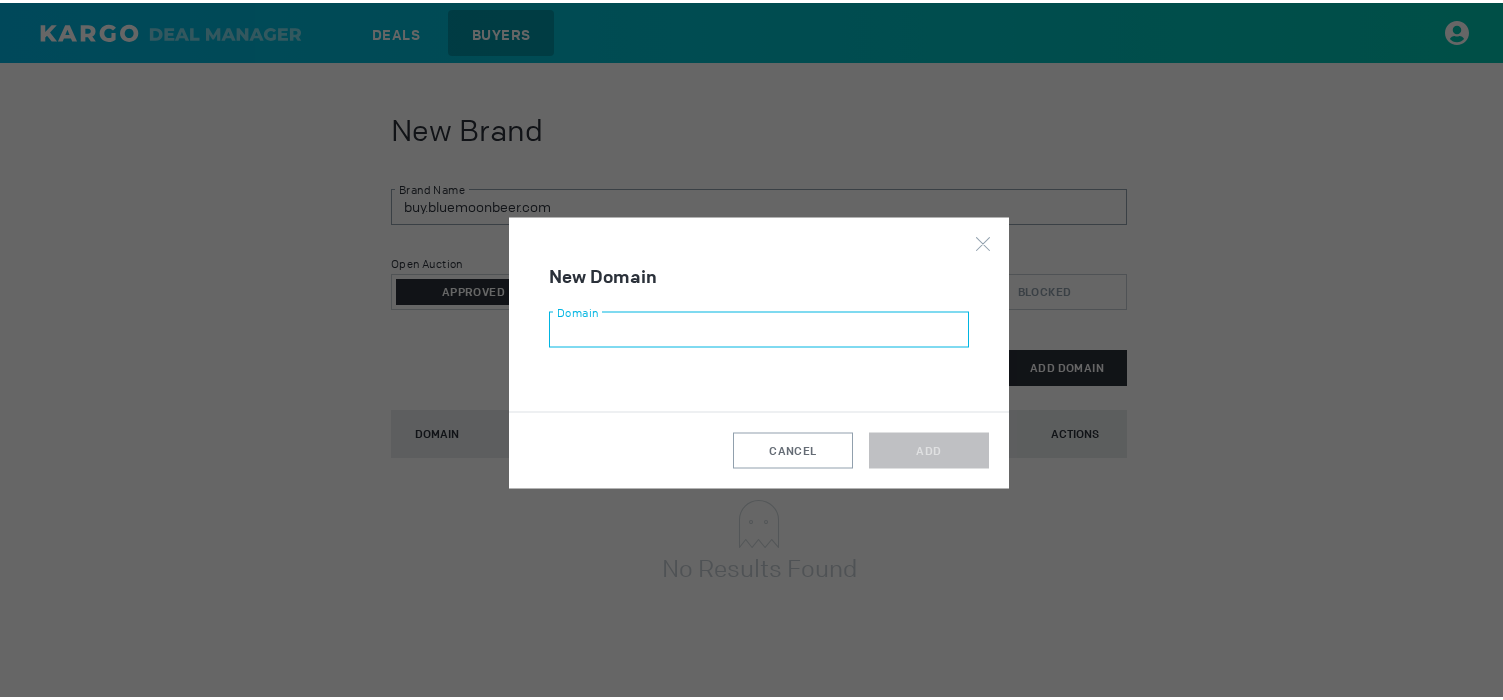 click at bounding box center (759, 327) 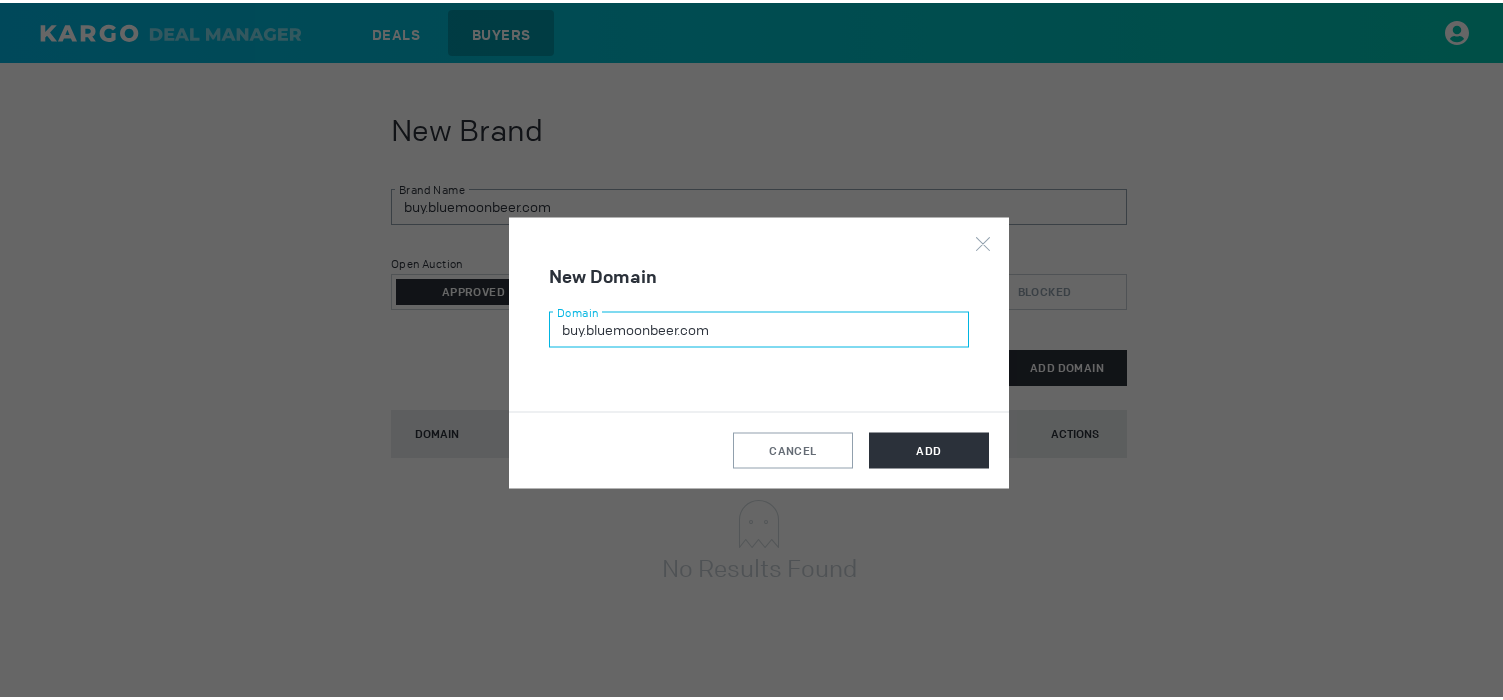 type on "buy.bluemoonbeer.com" 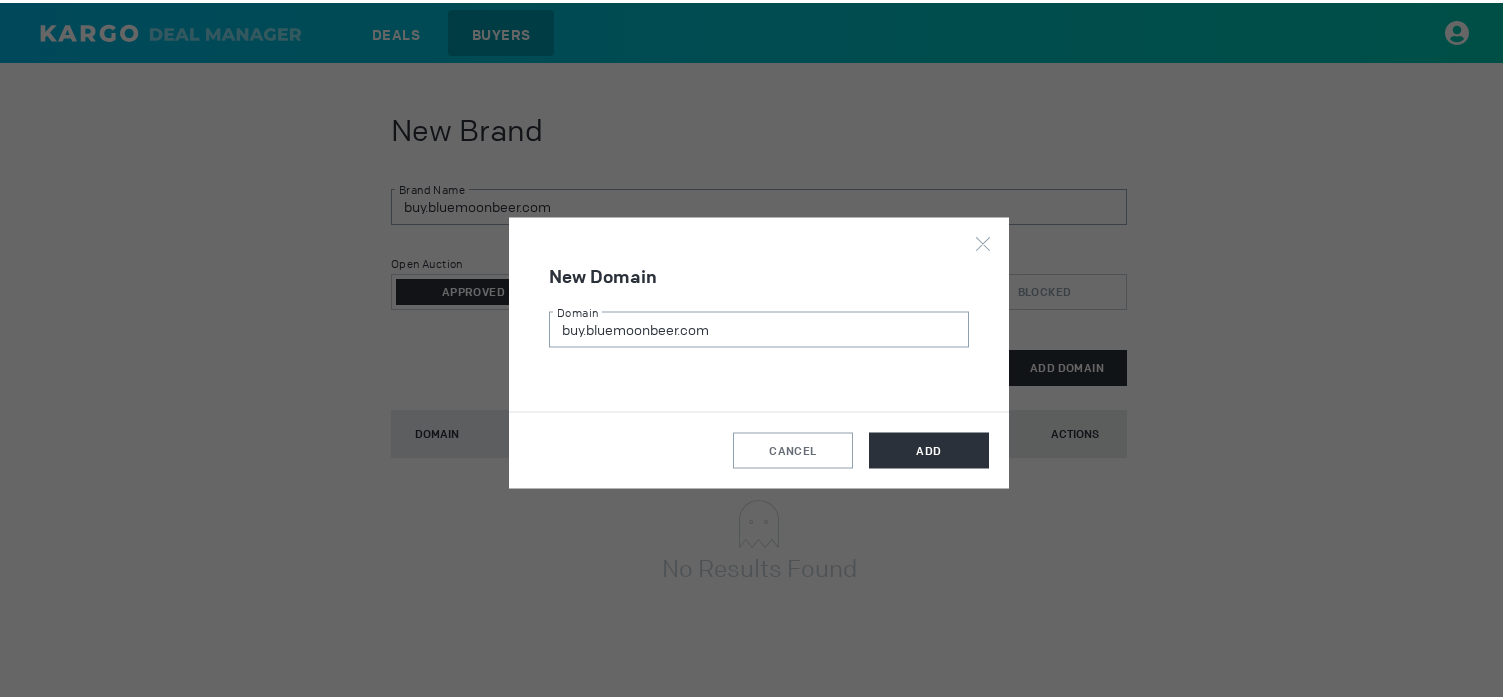 click on "Cancel ADD" at bounding box center (759, 447) 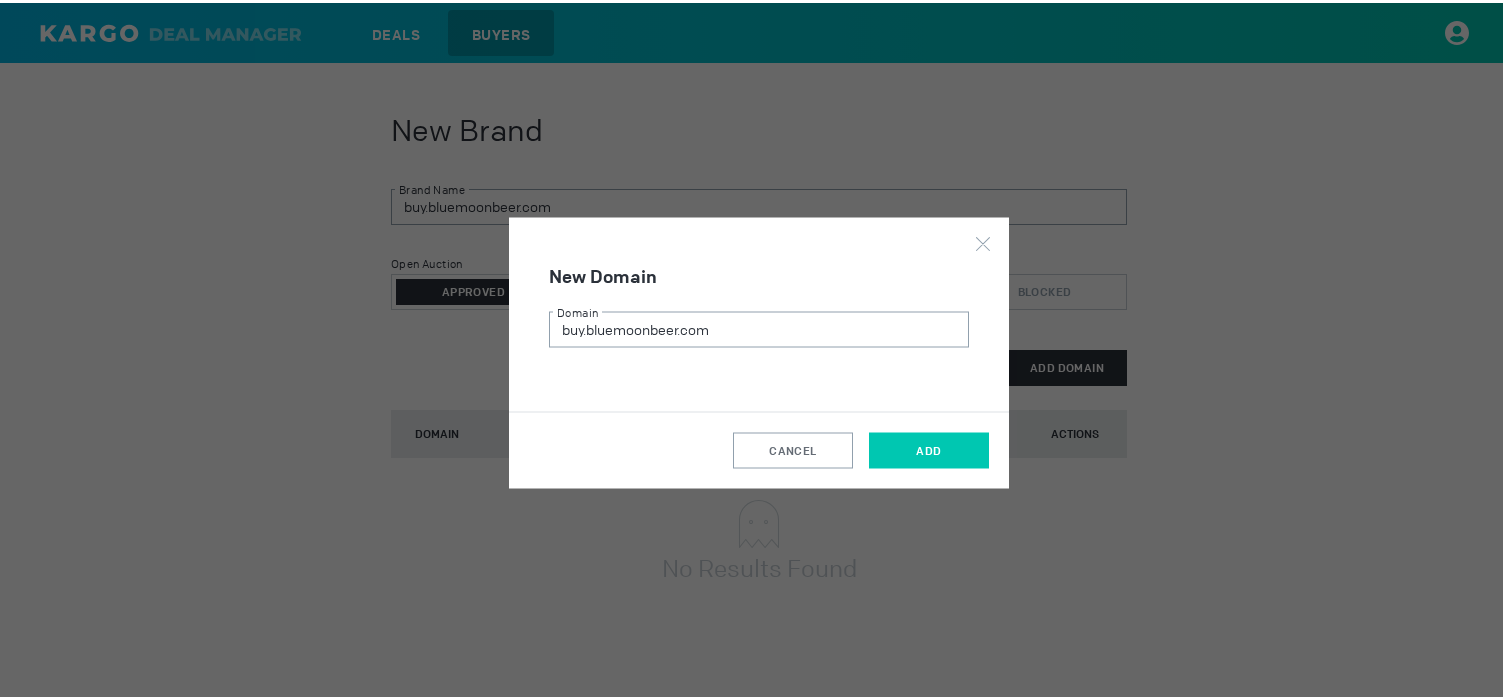 click on "ADD" at bounding box center [929, 448] 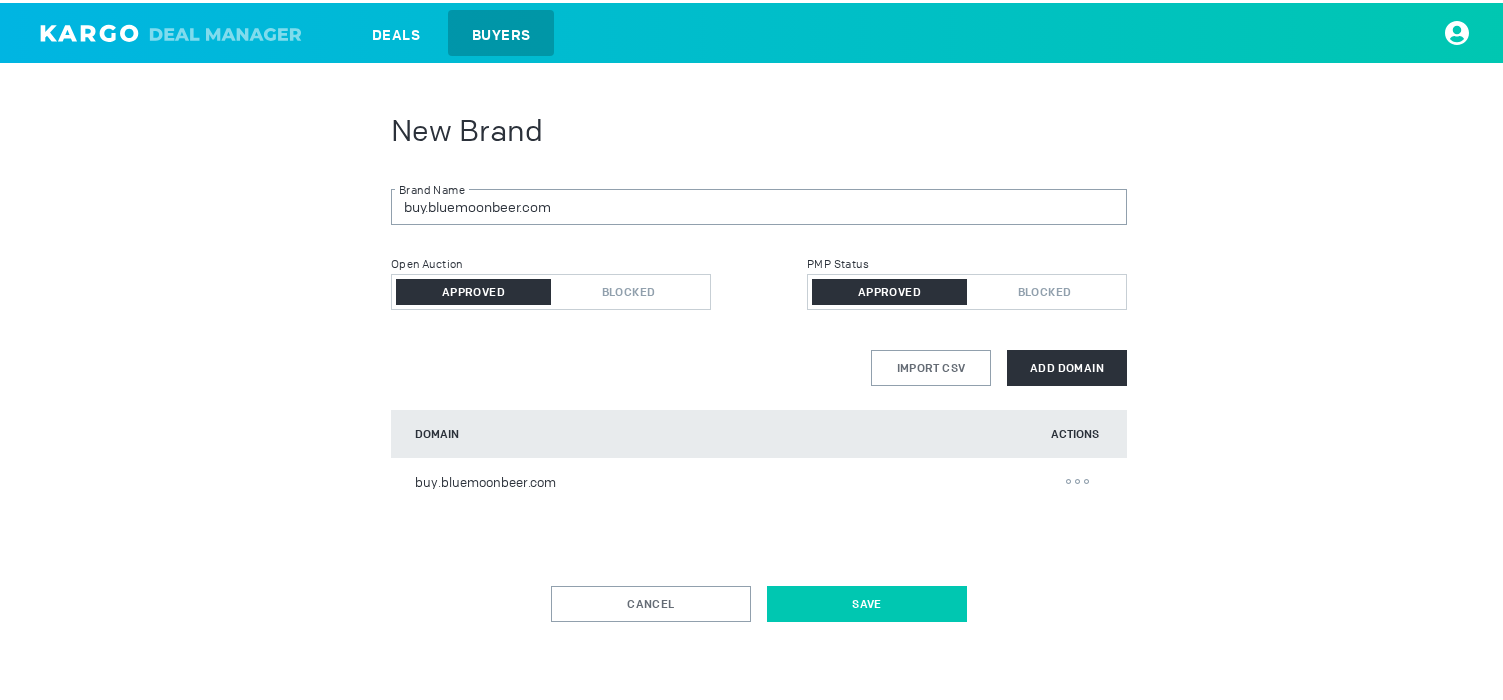 click on "Save" at bounding box center (867, 601) 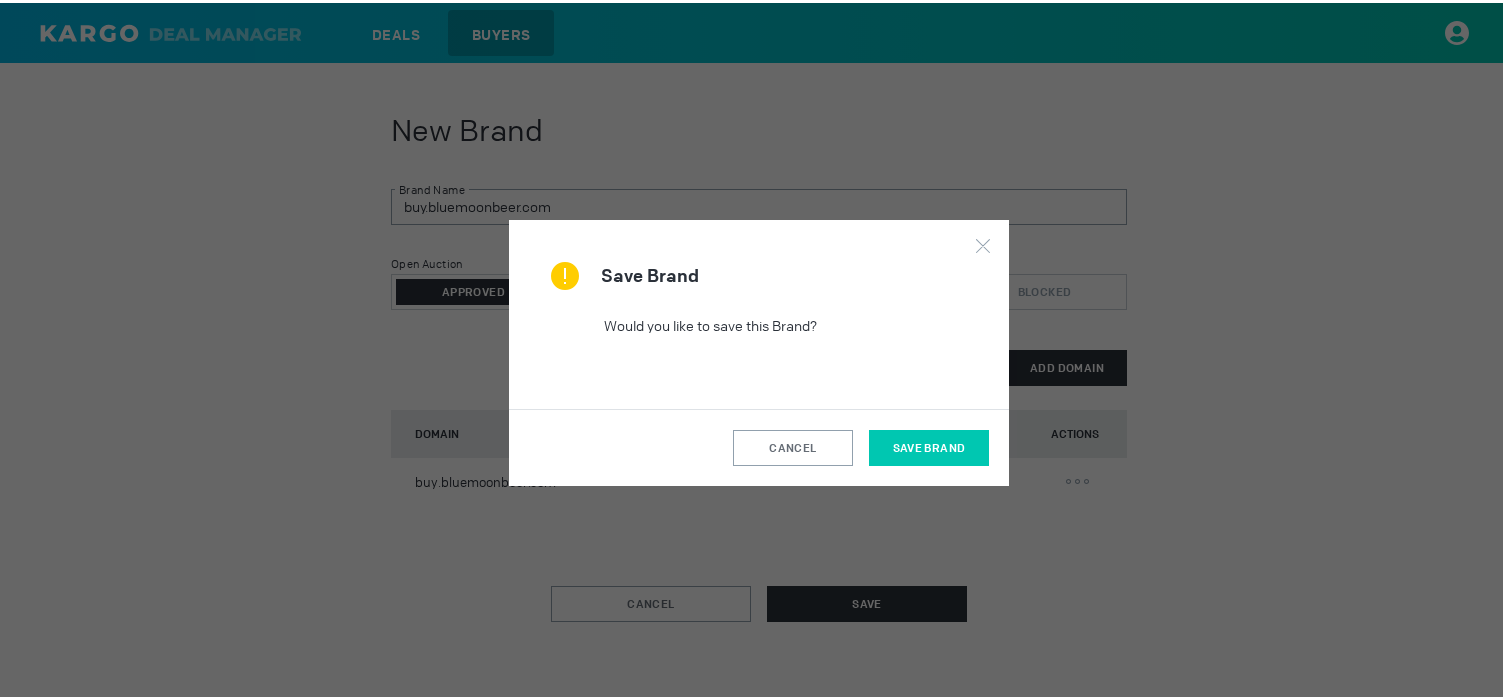 click on "save brand" at bounding box center (929, 445) 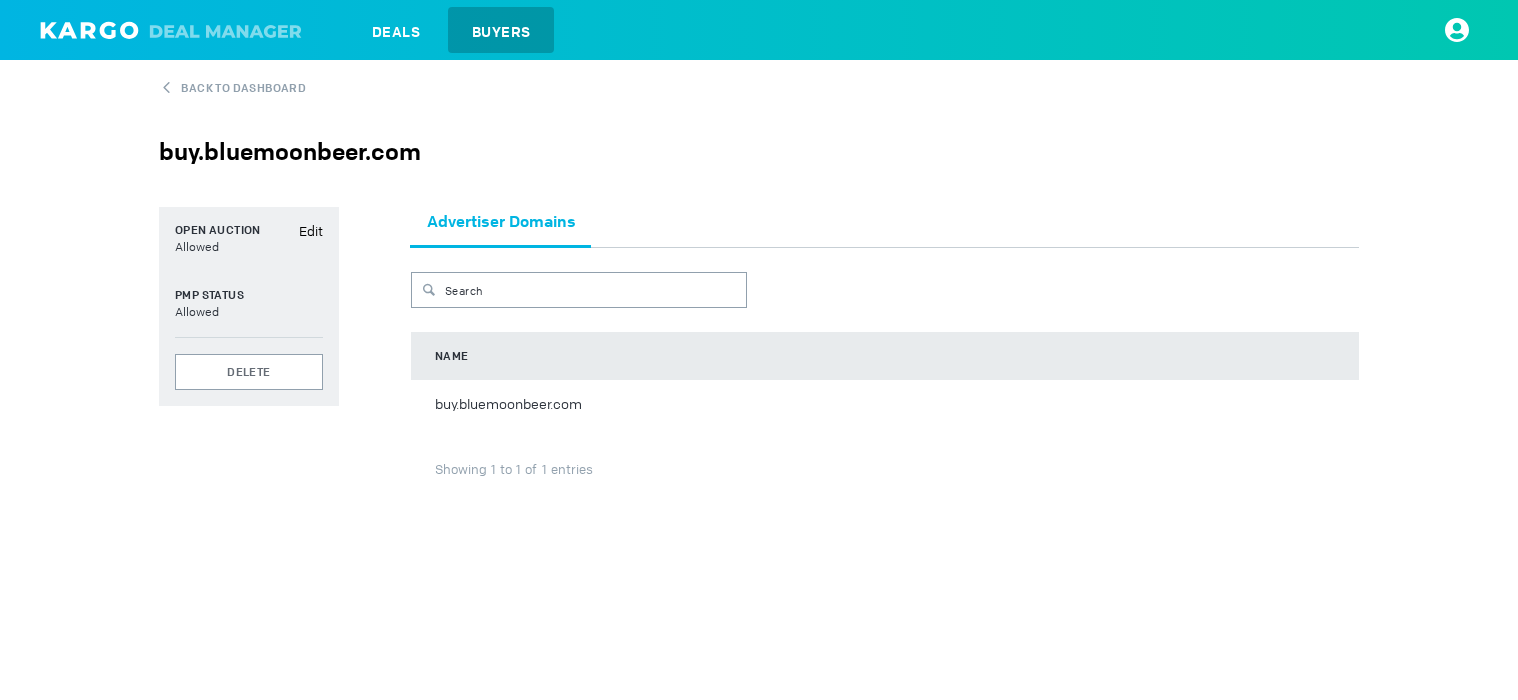 click on "buy.bluemoonbeer.com" at bounding box center [759, 141] 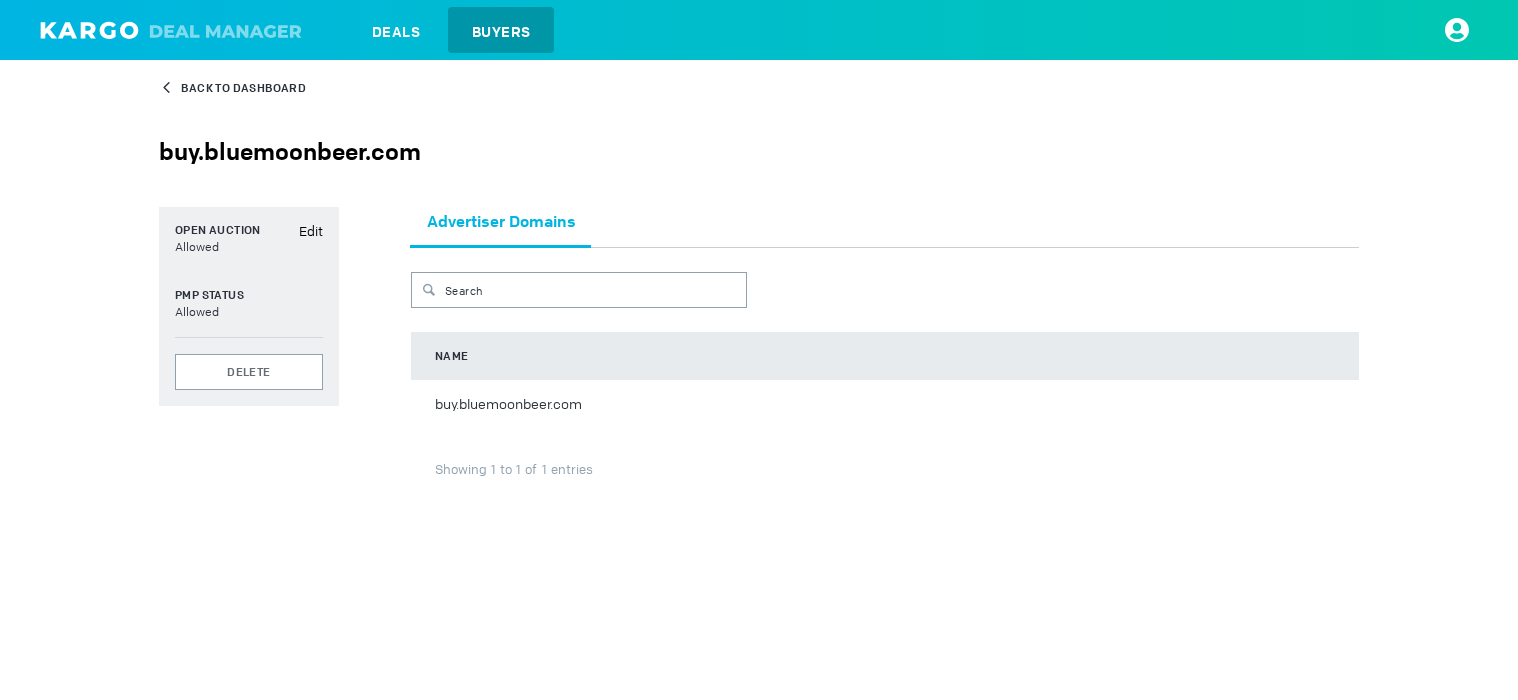 click on "Back to Dashboard" at bounding box center [243, 88] 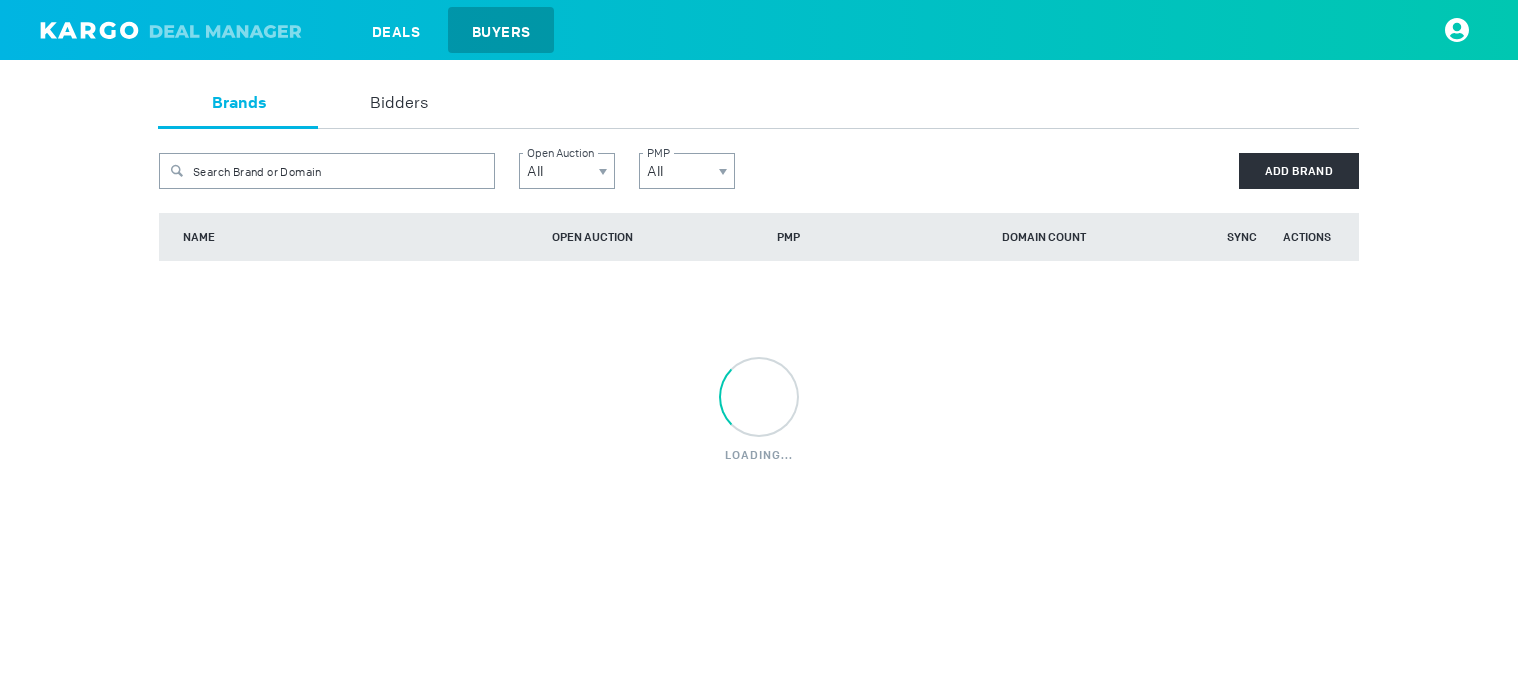 click on "Brands Bidders Search Brand or Domain Open Auction All PMP All Add Brand NAME OPEN AUCTION PMP DOMAIN COUNT SYNC ACTIONS loading... yes" at bounding box center [759, 277] 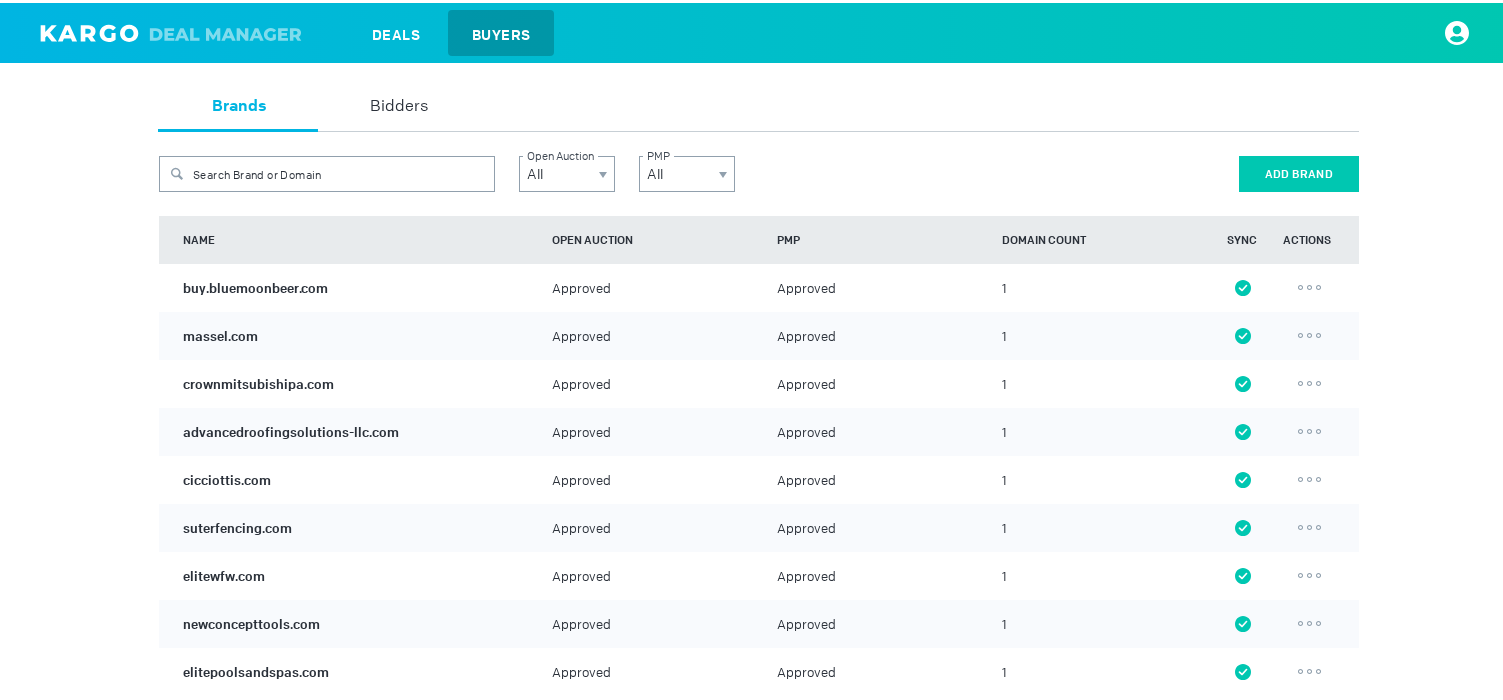 click on "Add Brand" at bounding box center [1299, 171] 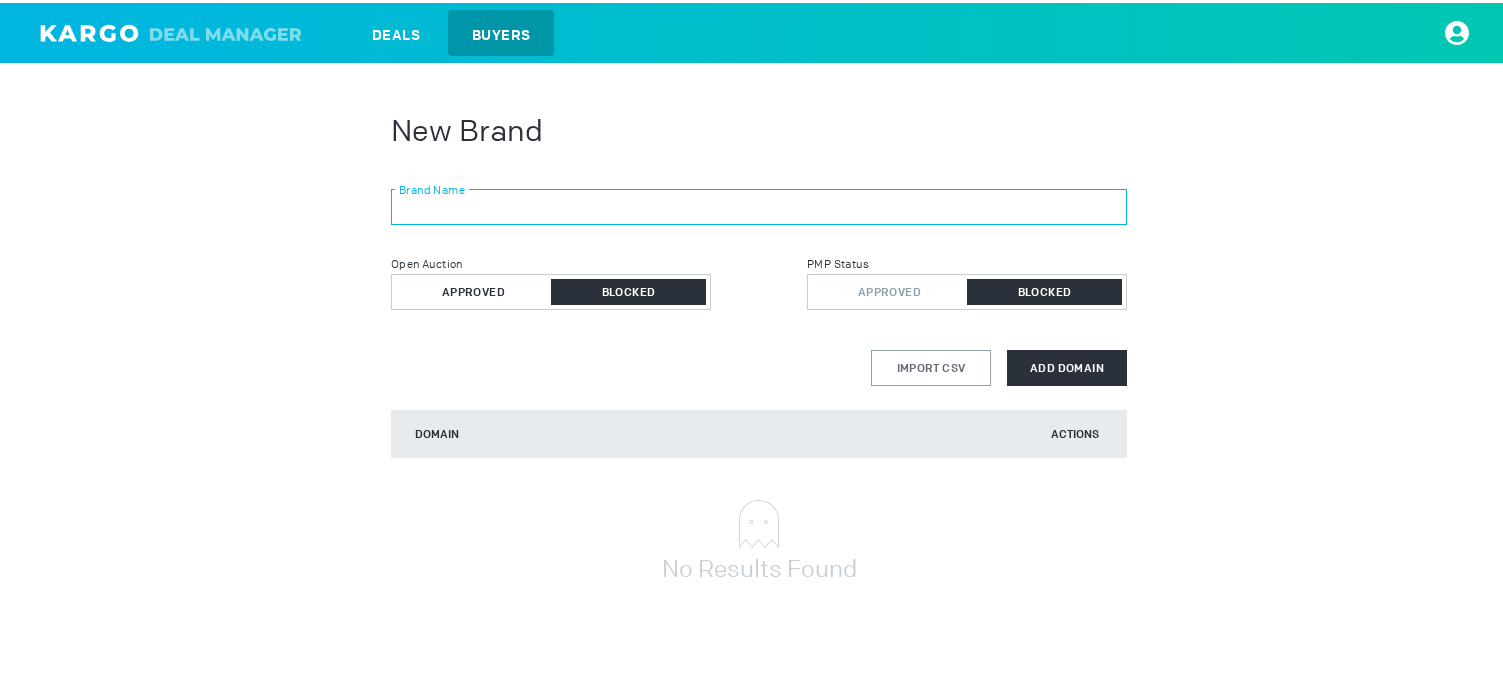 drag, startPoint x: 480, startPoint y: 197, endPoint x: 476, endPoint y: 283, distance: 86.09297 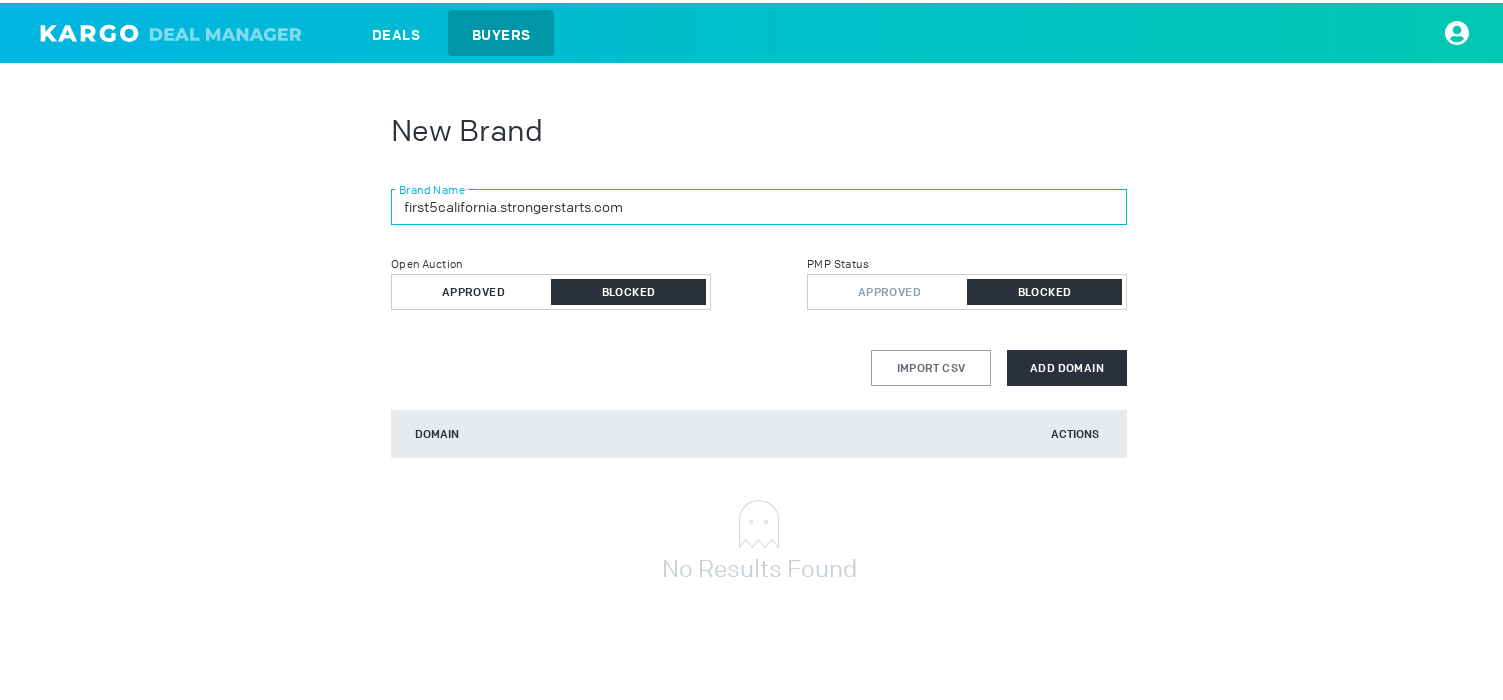 type on "first5california.strongerstarts.com" 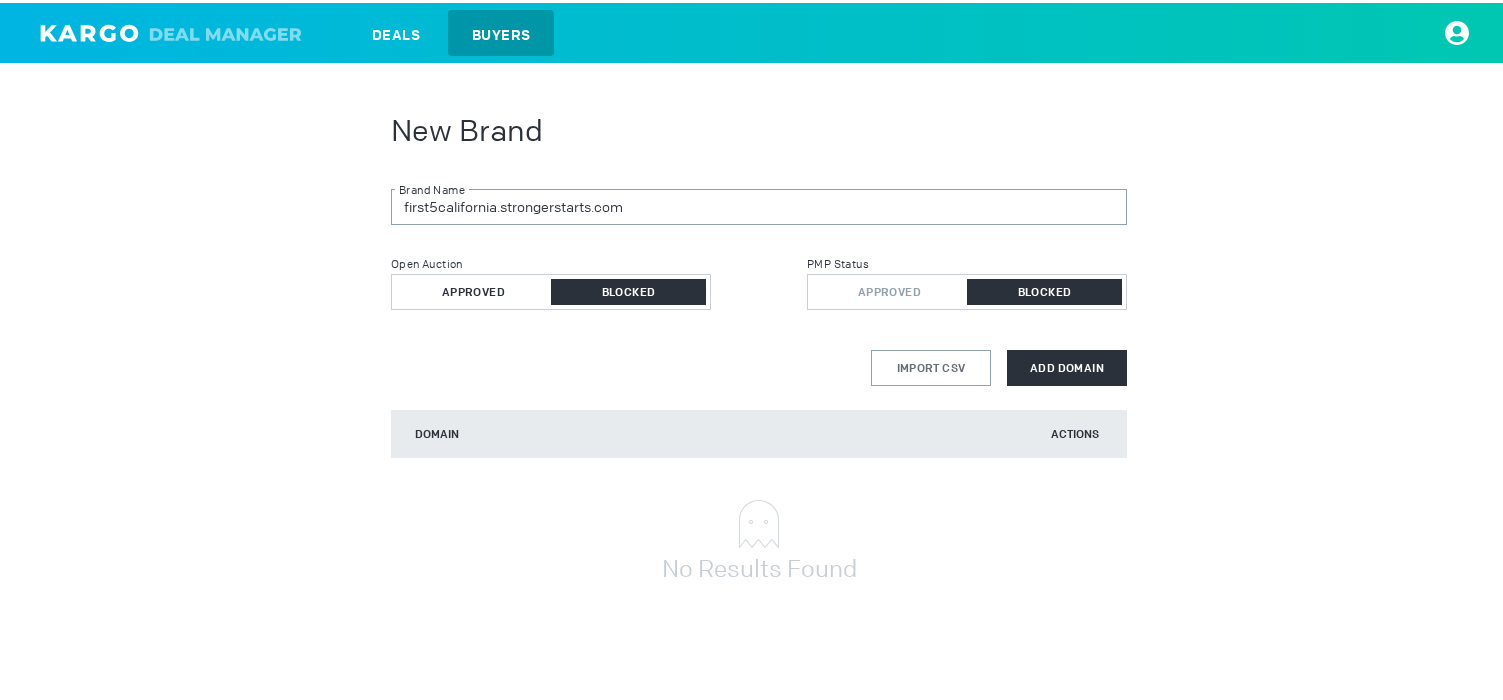 click on "Approved" at bounding box center (473, 289) 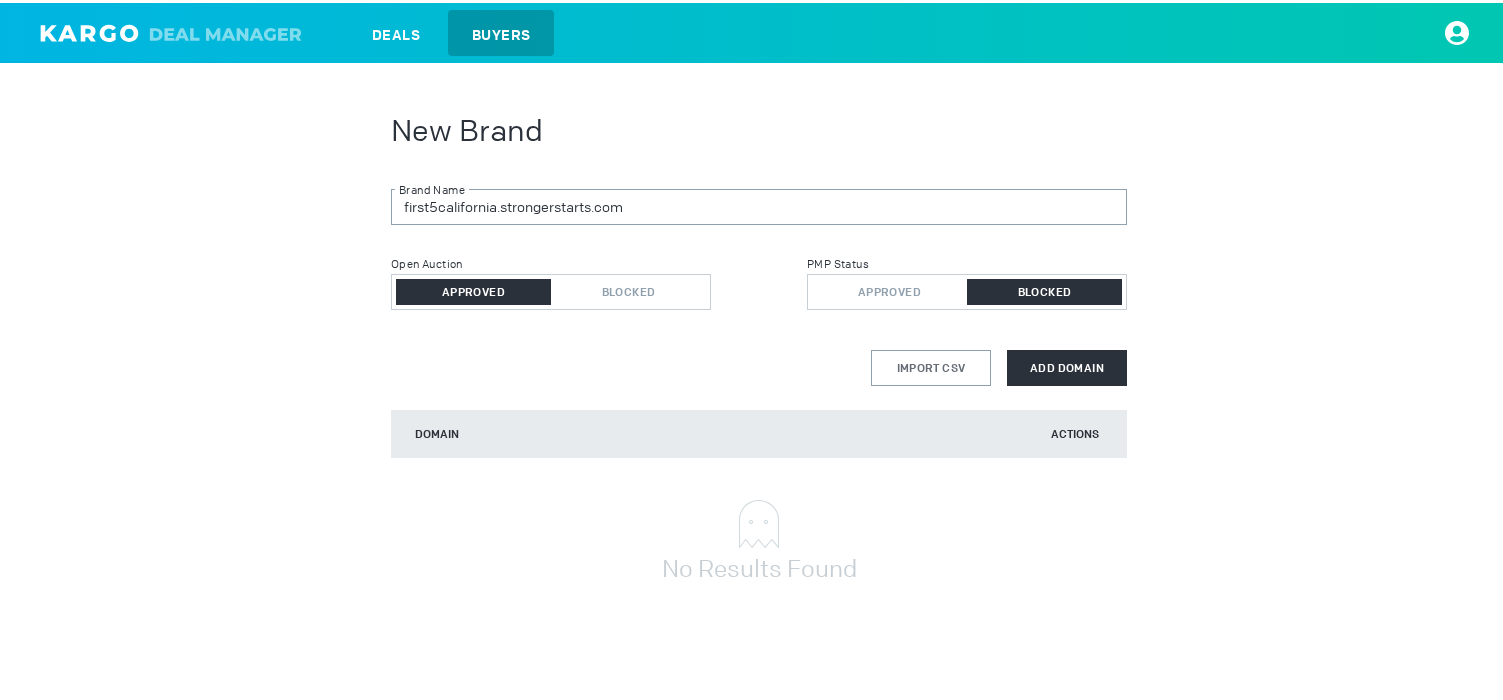 click on "PMP Status Approved Blocked" at bounding box center (967, 284) 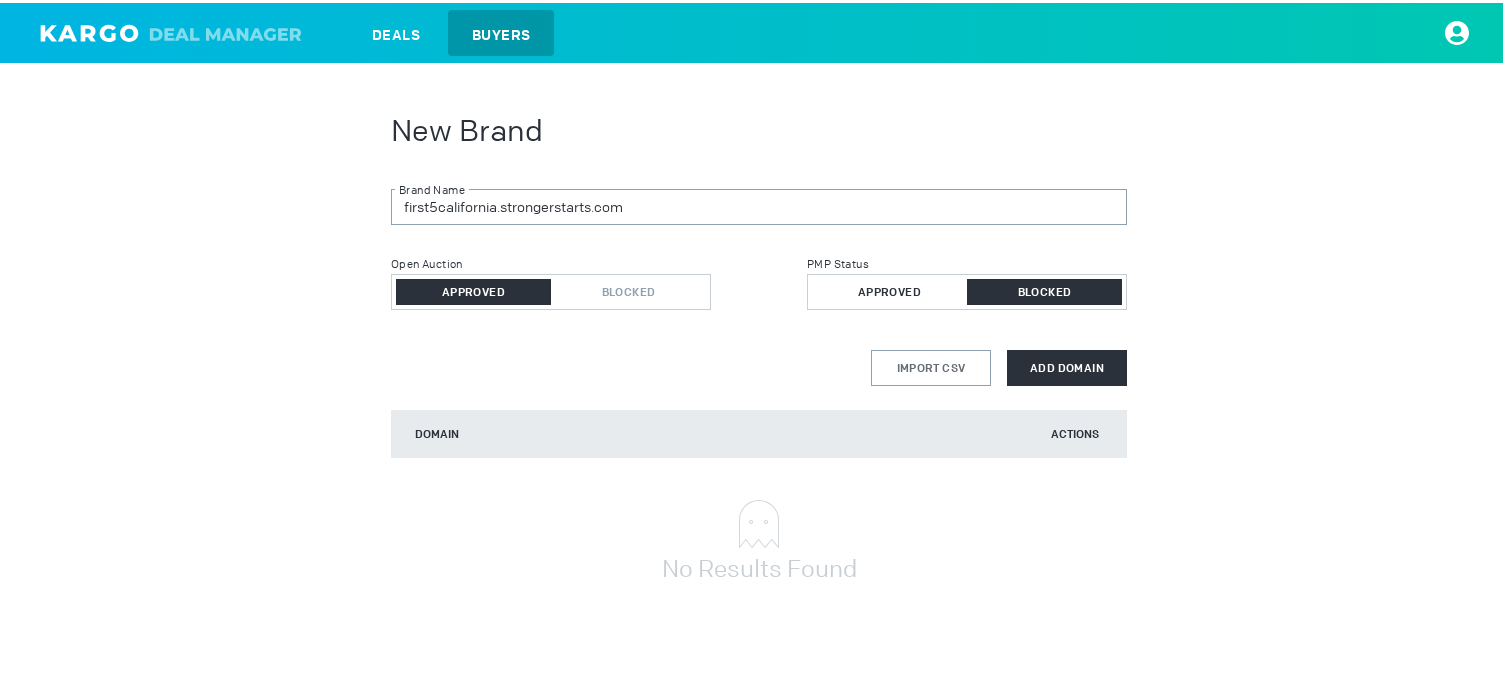 click on "Approved" at bounding box center [889, 289] 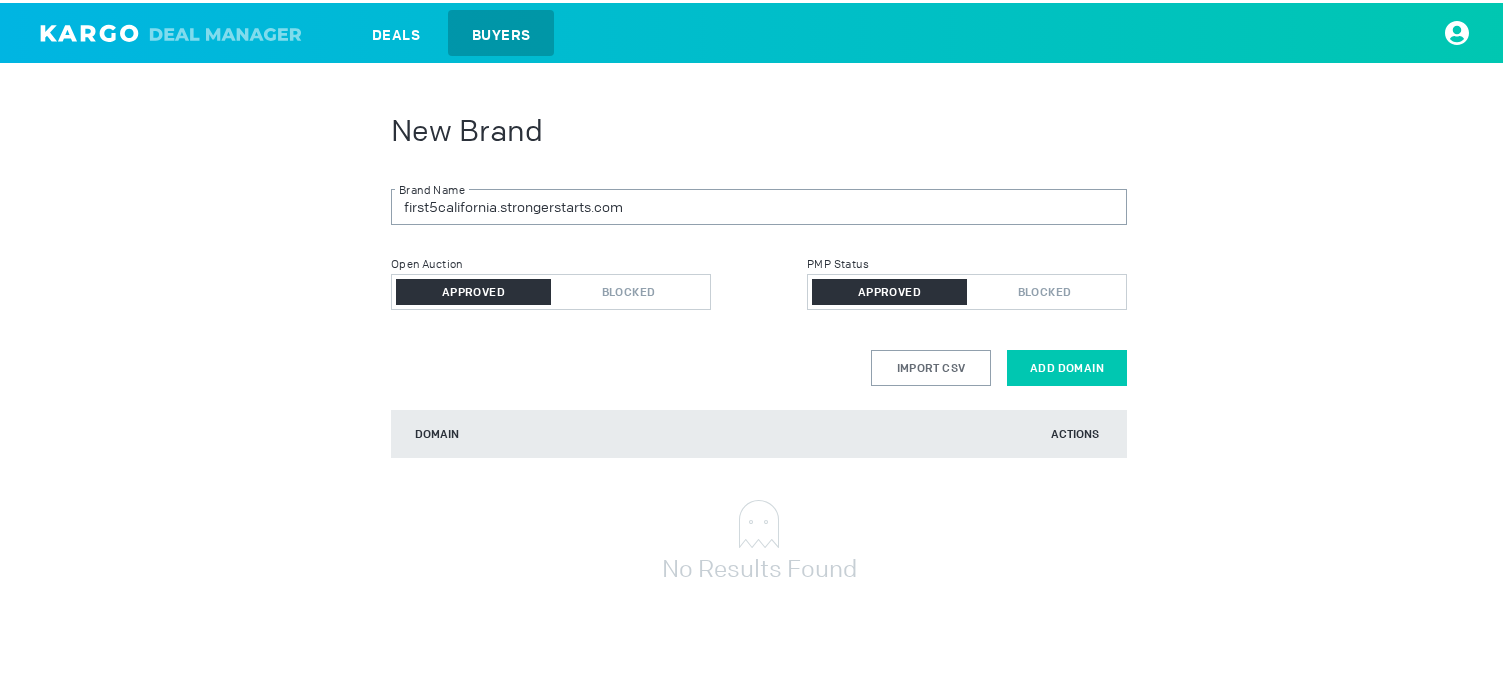 click on "Add Domain" at bounding box center [1067, 365] 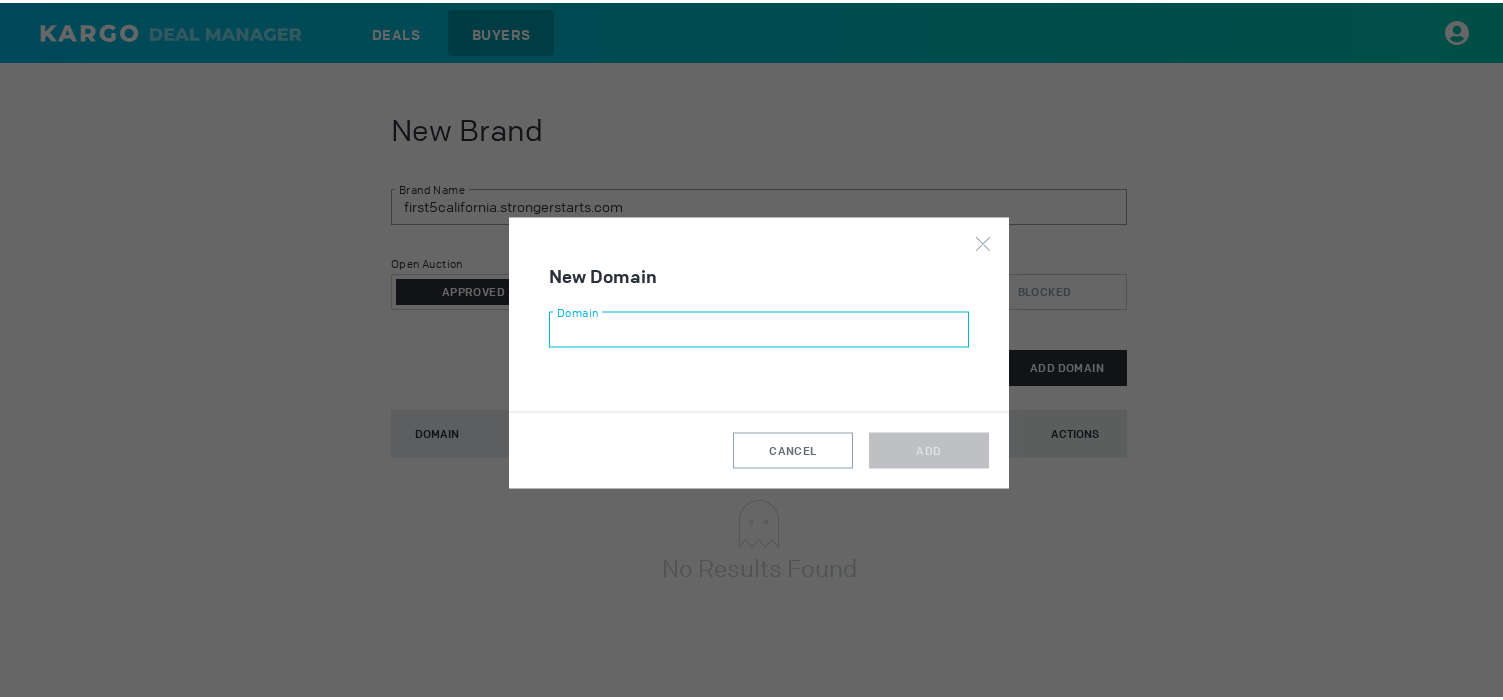 click at bounding box center [759, 327] 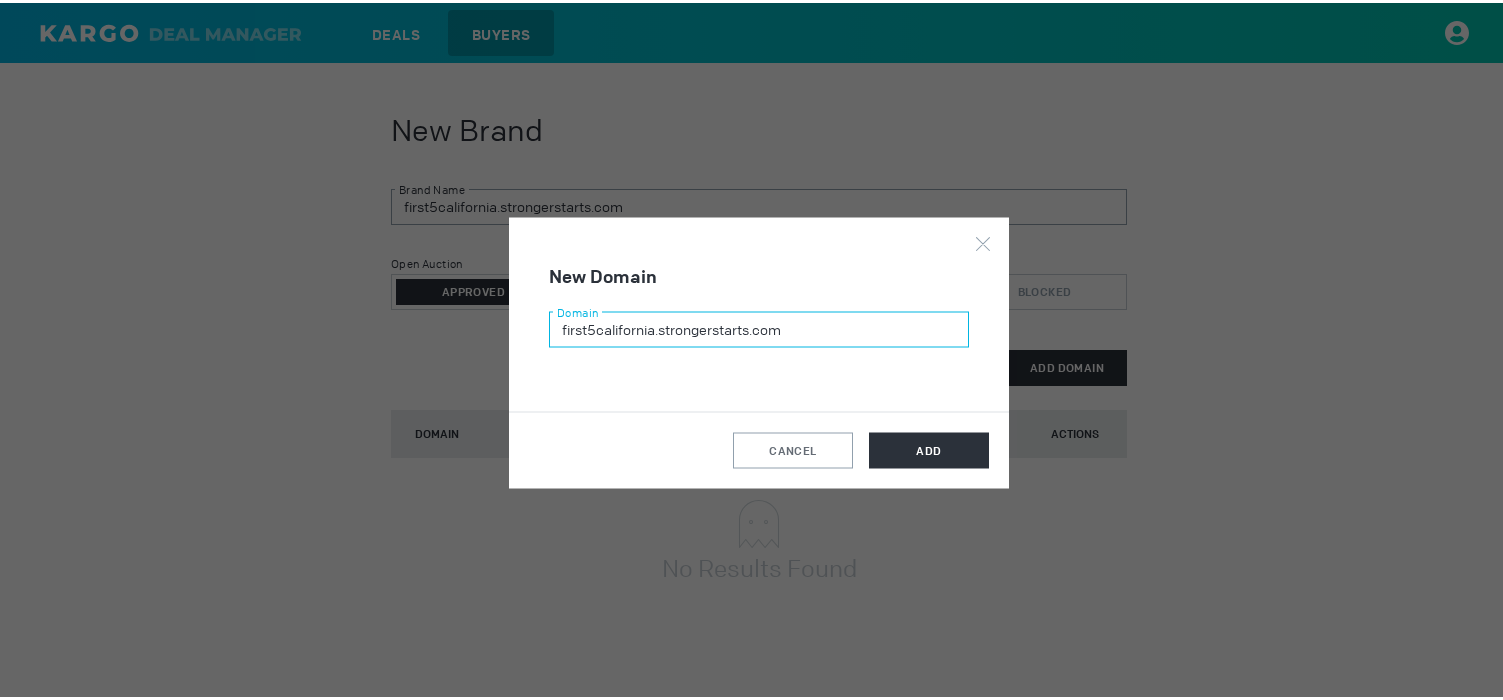 click on "first5california.strongerstarts.com" at bounding box center (759, 327) 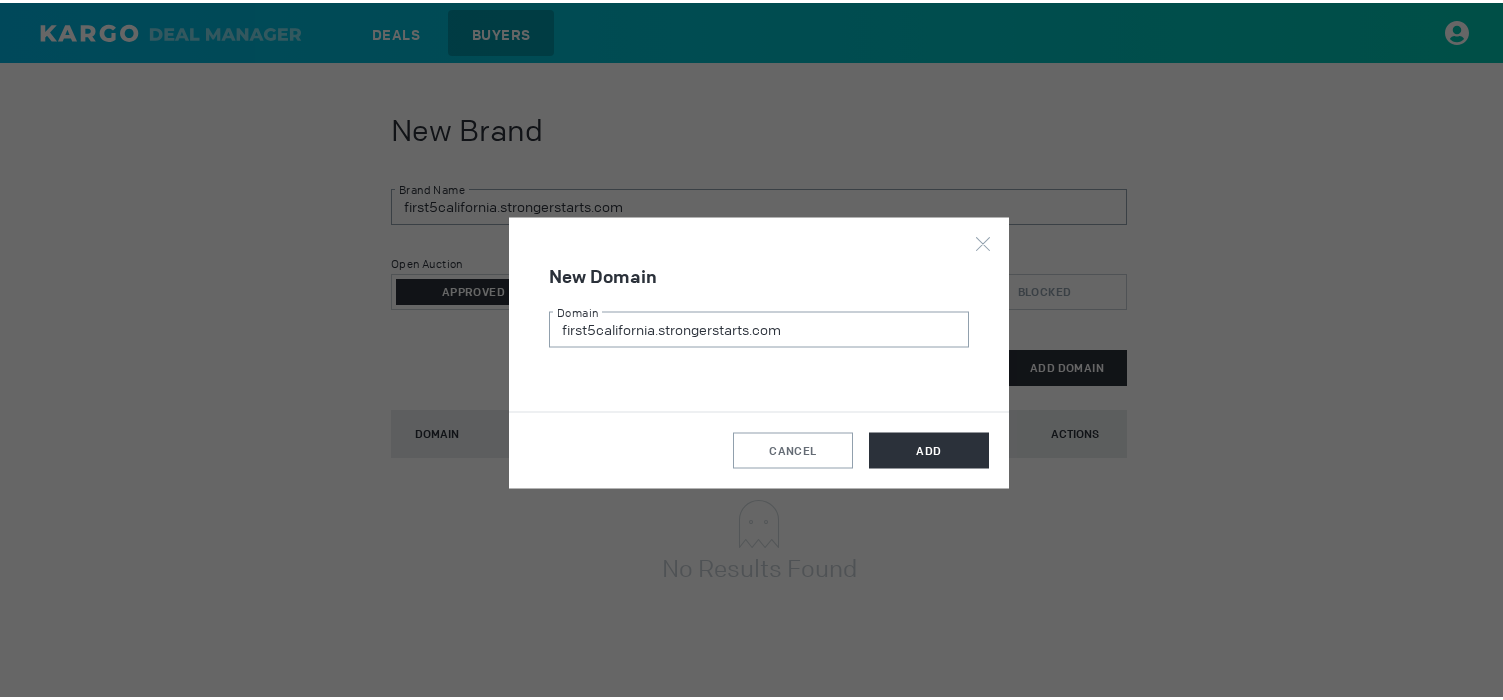 click on "New Domain first5california.strongerstarts.com Domain" at bounding box center (759, 312) 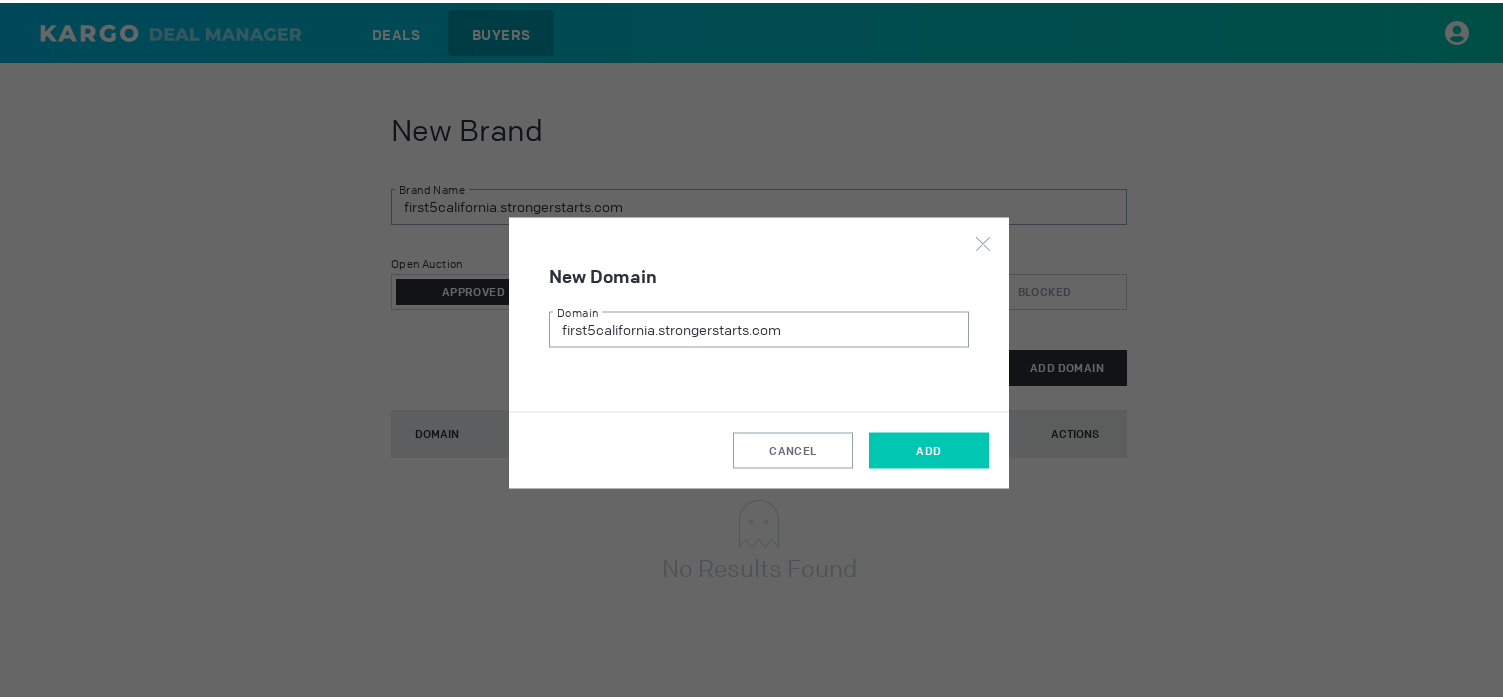 click on "ADD" at bounding box center [929, 448] 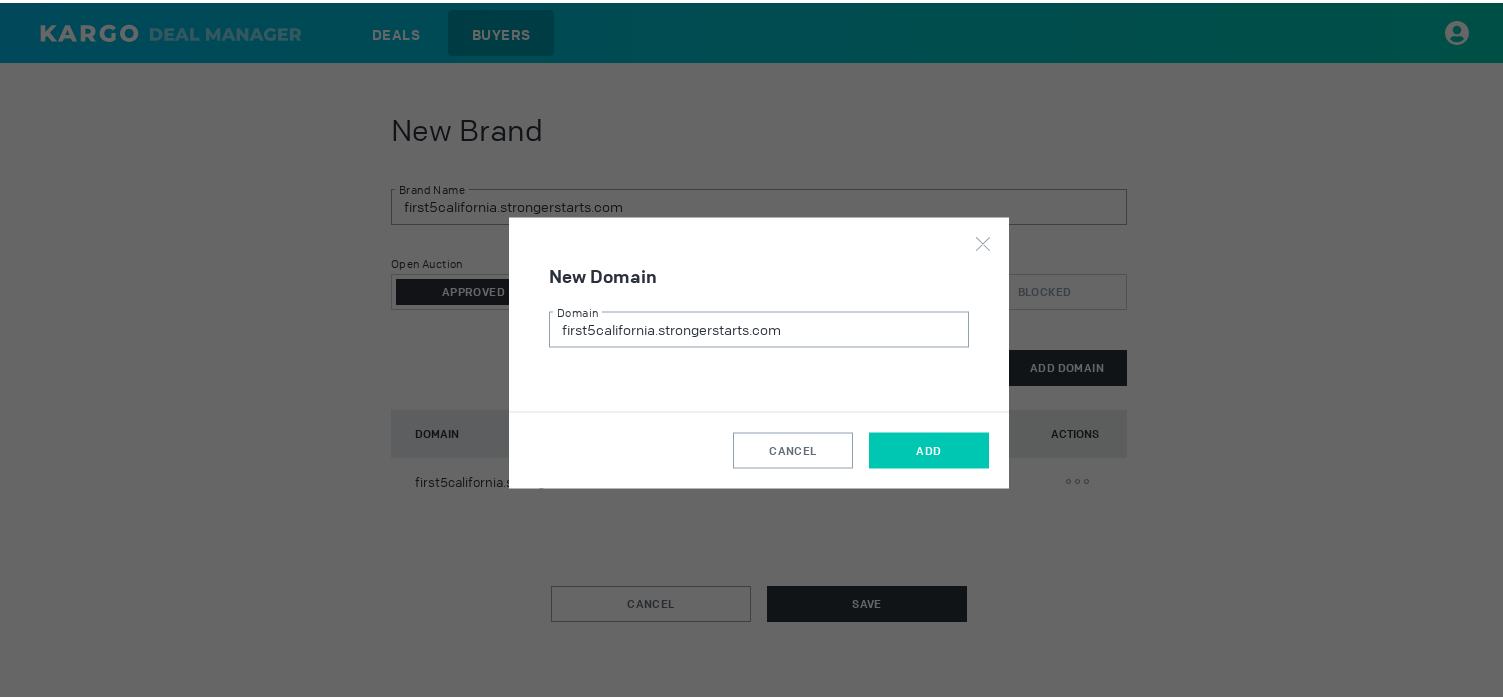 click on "ADD" at bounding box center (928, 448) 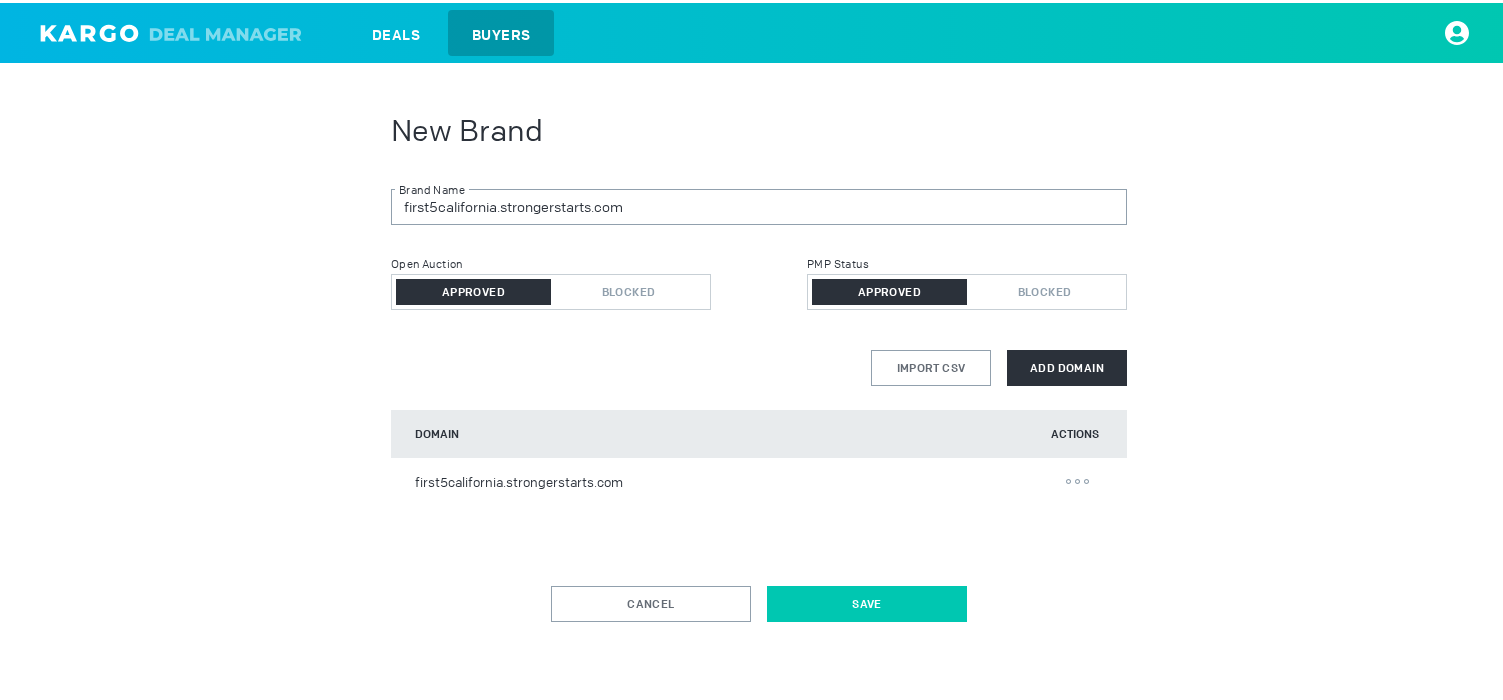 click on "Save" at bounding box center [867, 601] 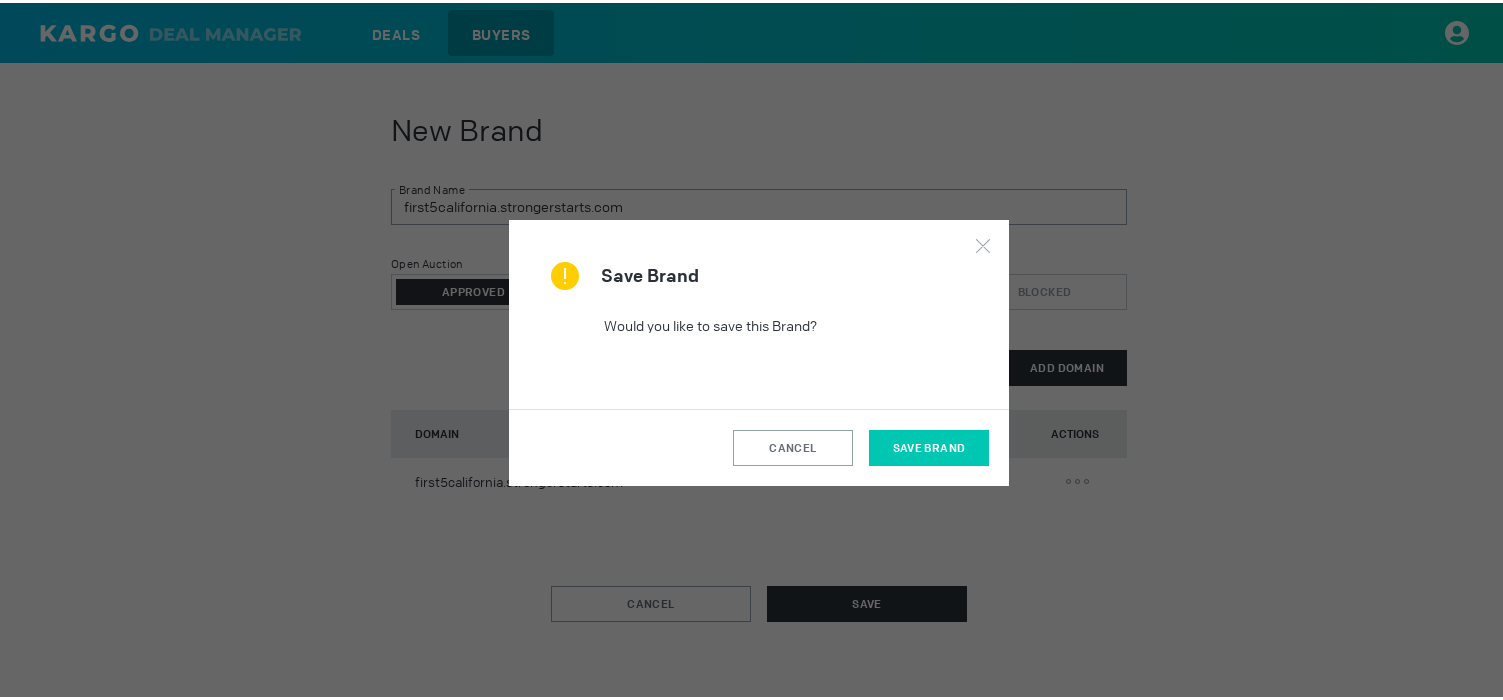 click on "save brand" at bounding box center [929, 445] 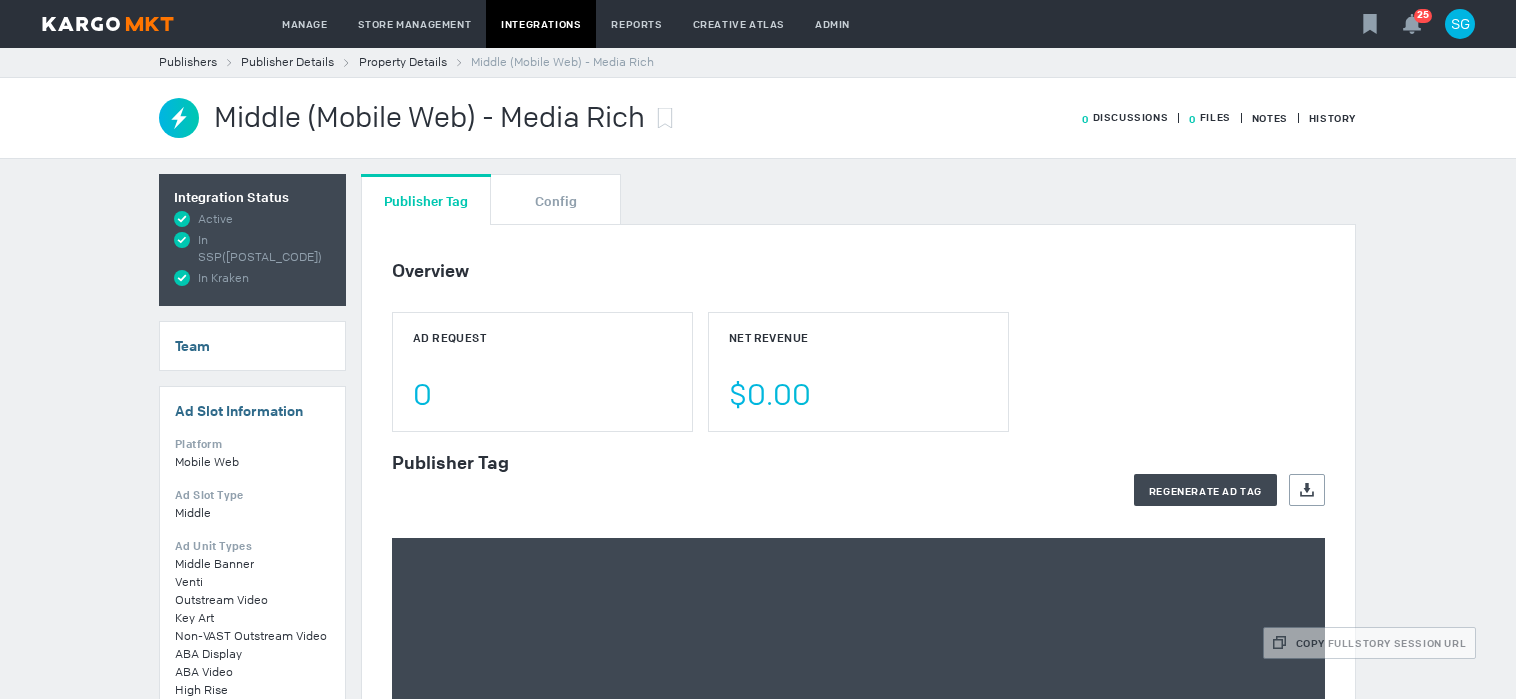 scroll, scrollTop: 0, scrollLeft: 0, axis: both 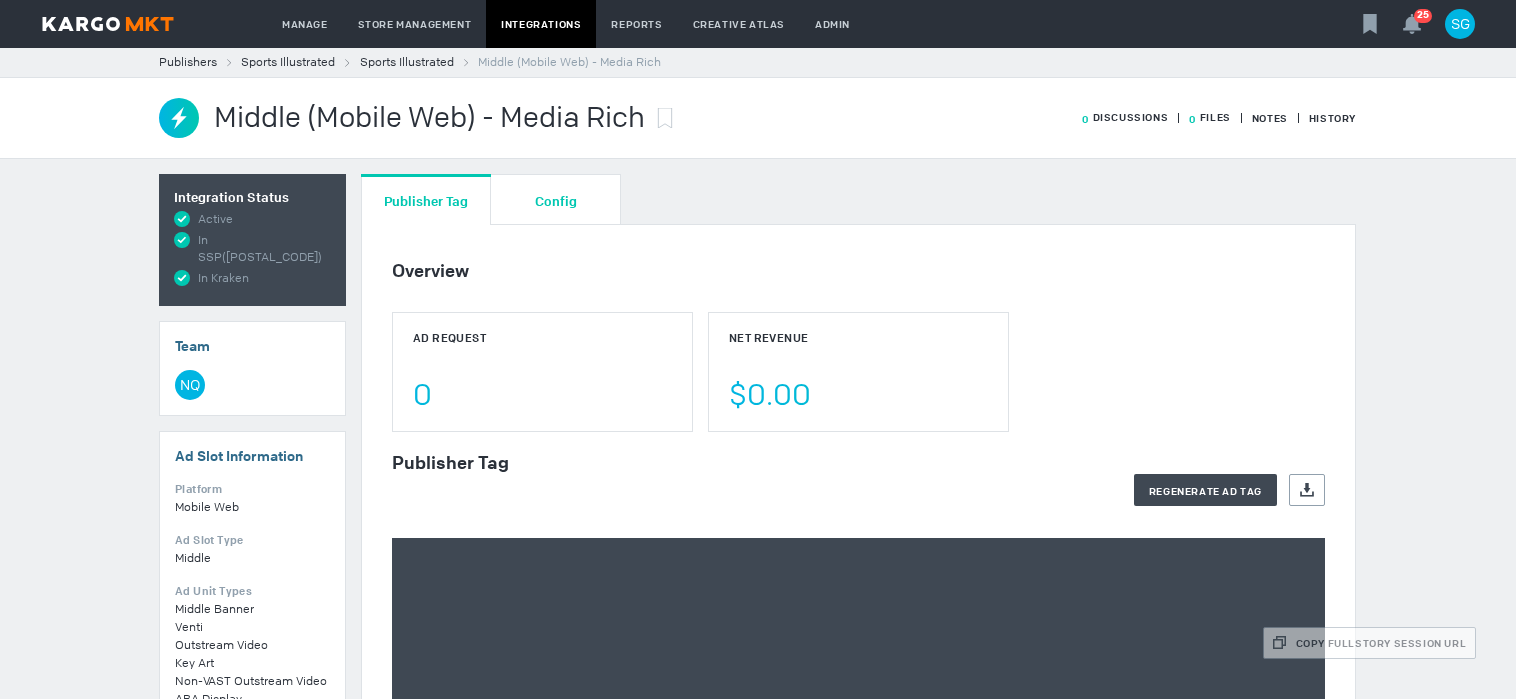 click on "Config" at bounding box center (556, 199) 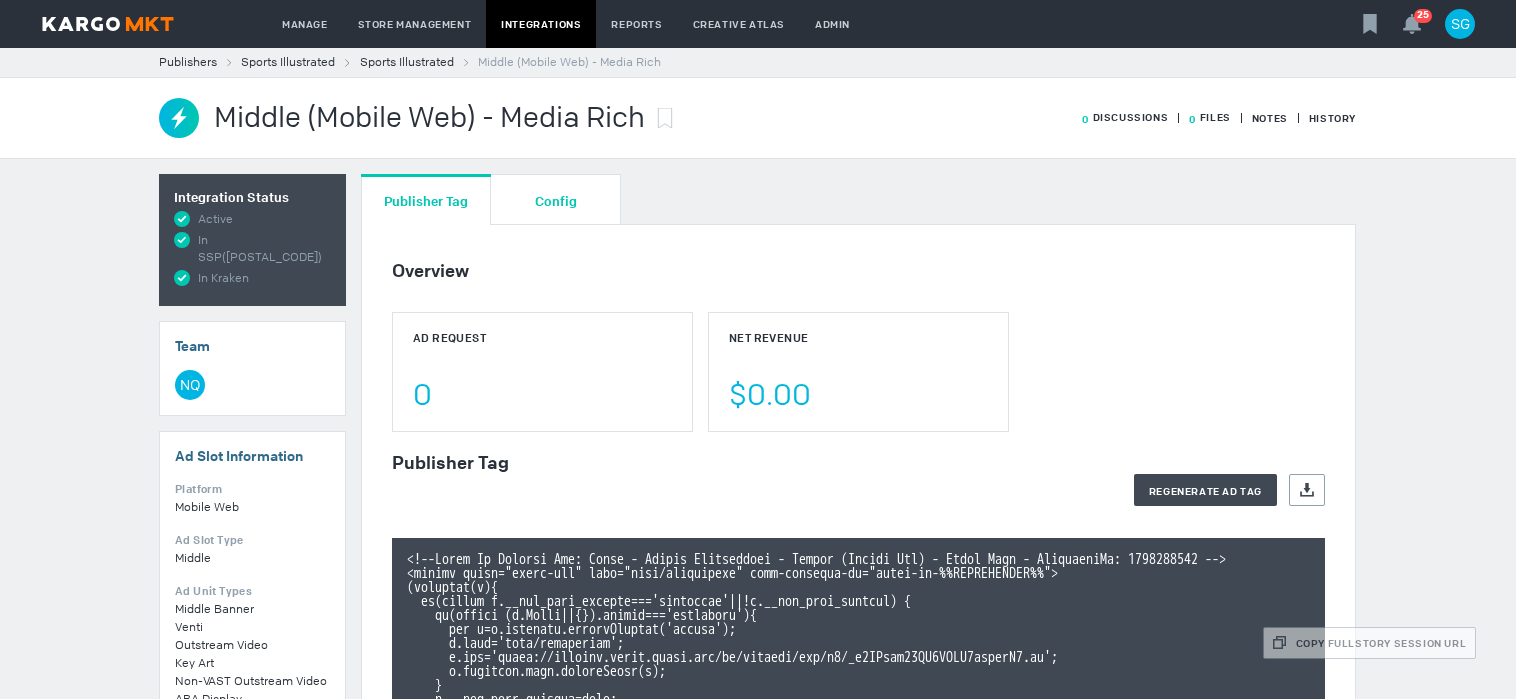 click on "Config" at bounding box center [556, 200] 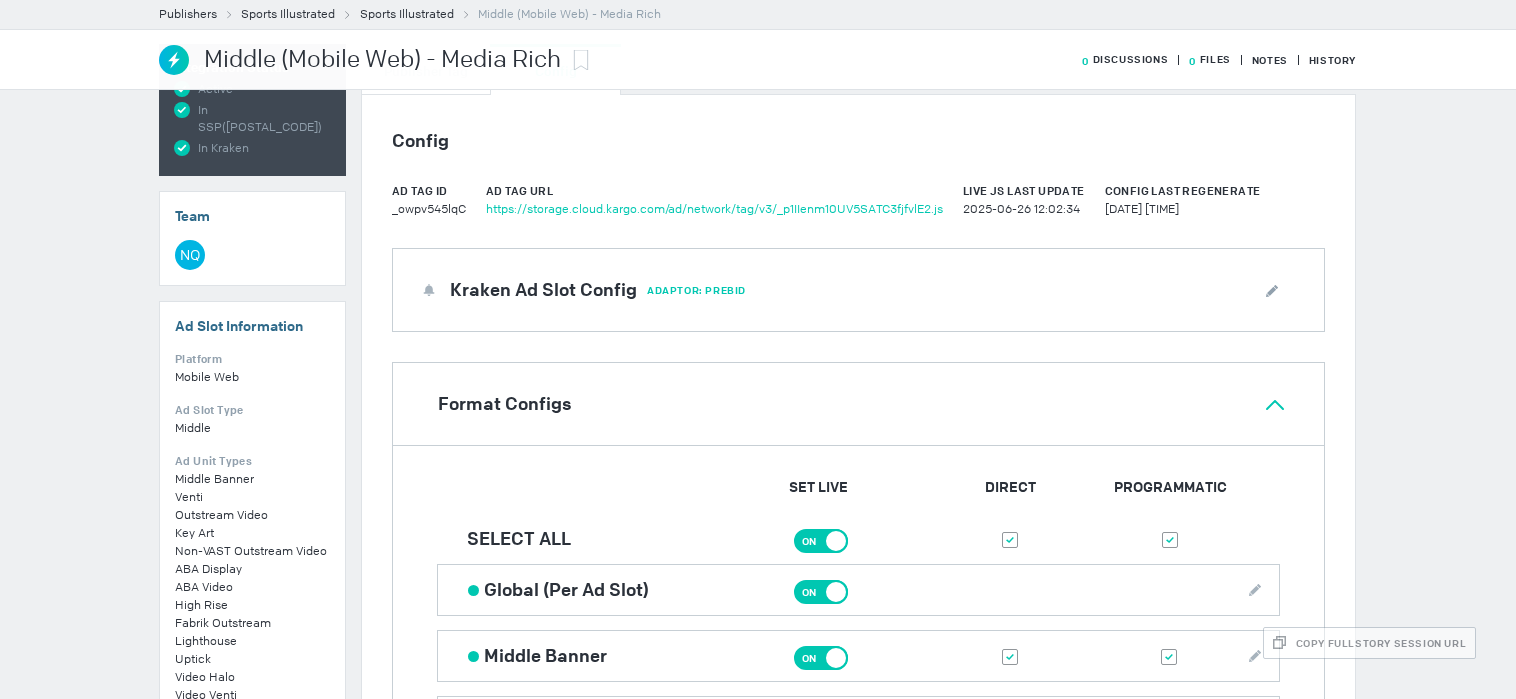 scroll, scrollTop: 400, scrollLeft: 0, axis: vertical 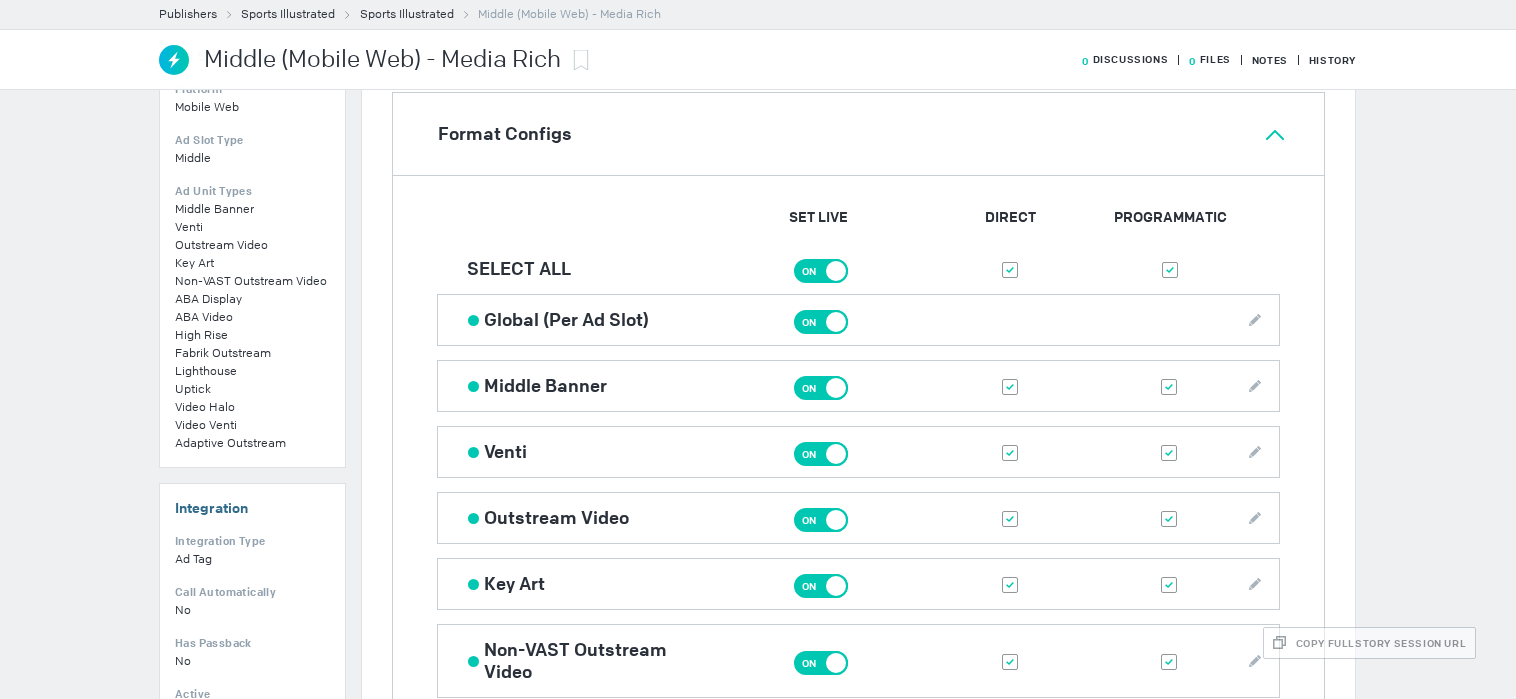 click at bounding box center (1169, 452) 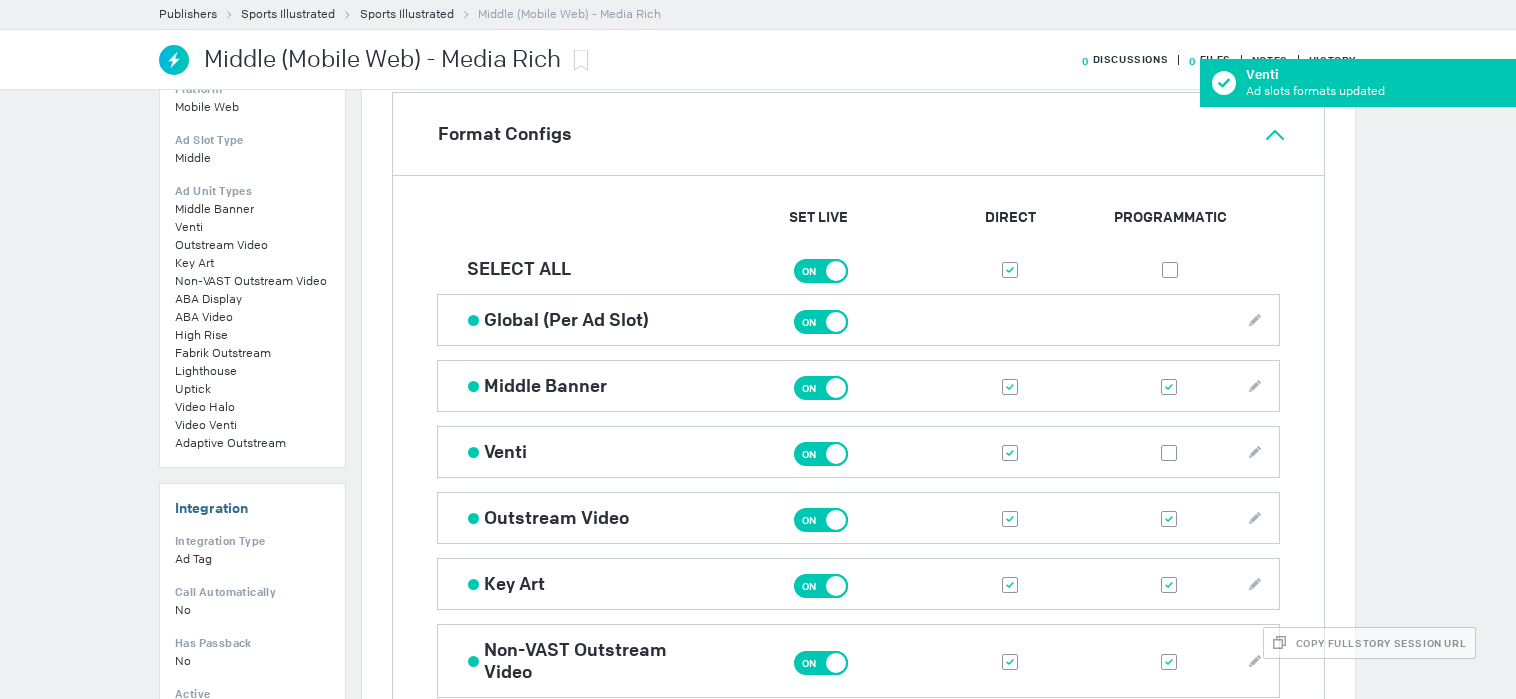 click at bounding box center (1169, 585) 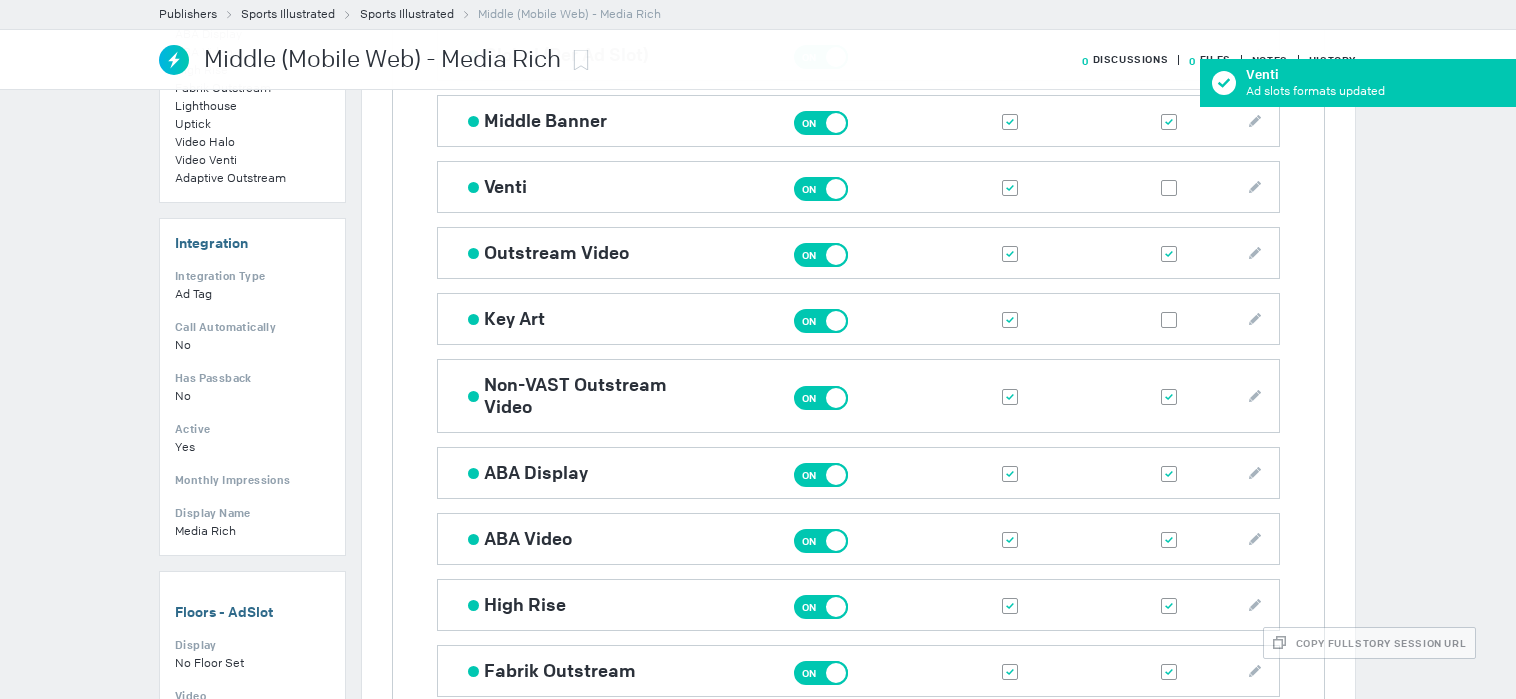 scroll, scrollTop: 700, scrollLeft: 0, axis: vertical 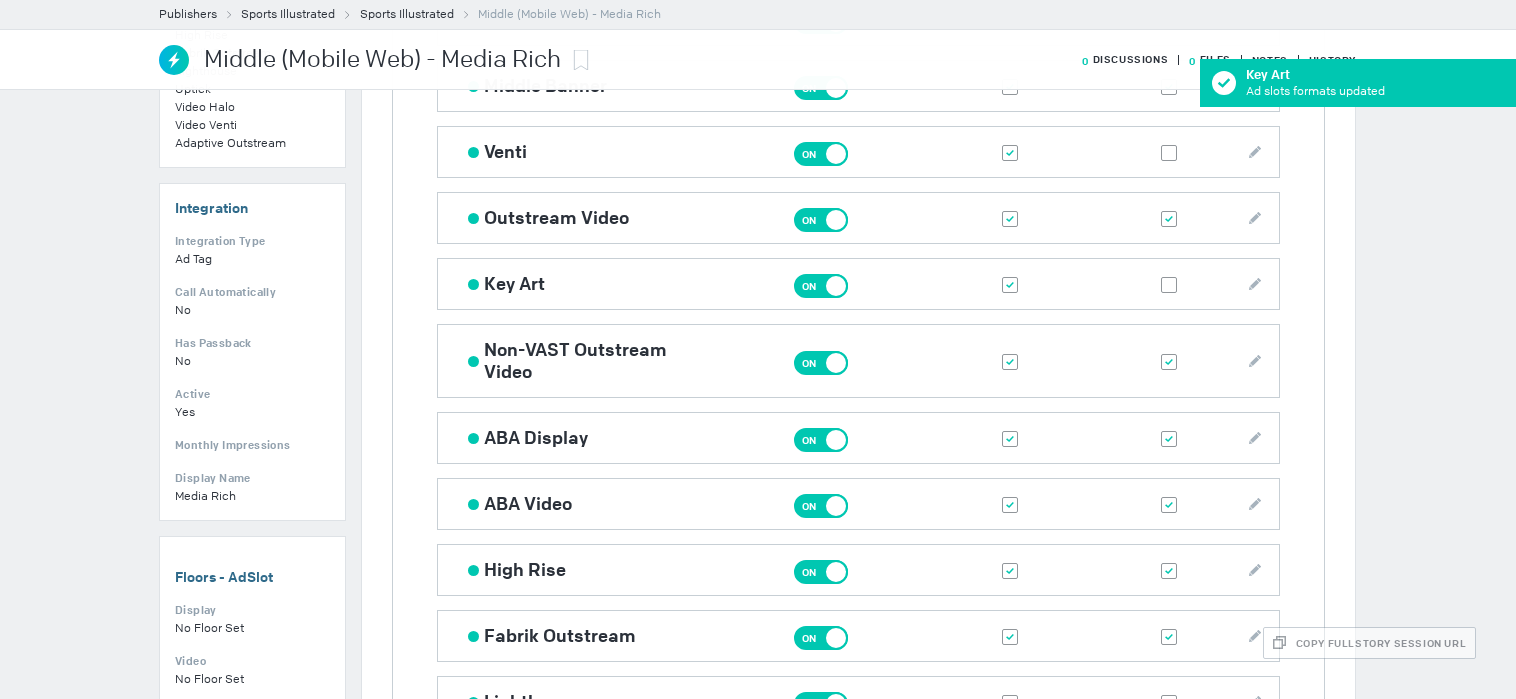 click at bounding box center (1169, 571) 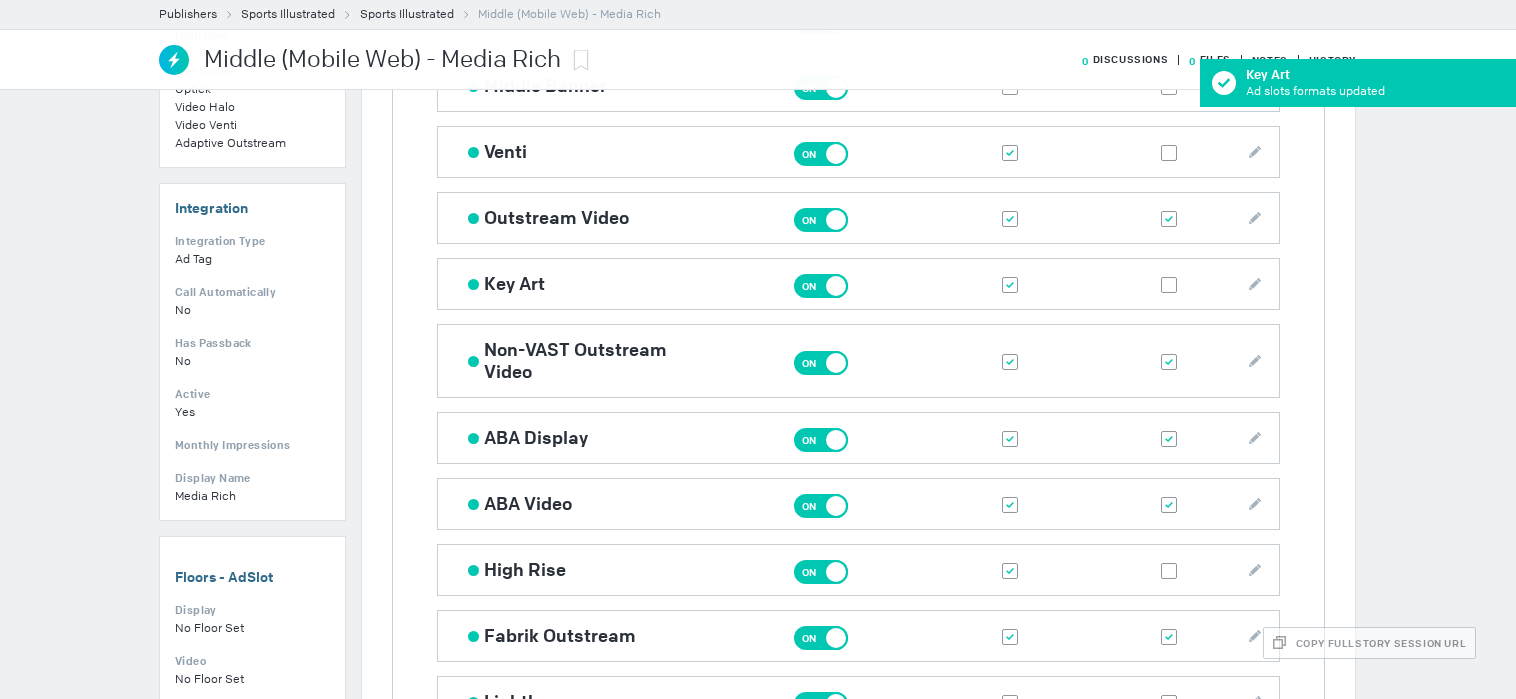 click at bounding box center (1169, 637) 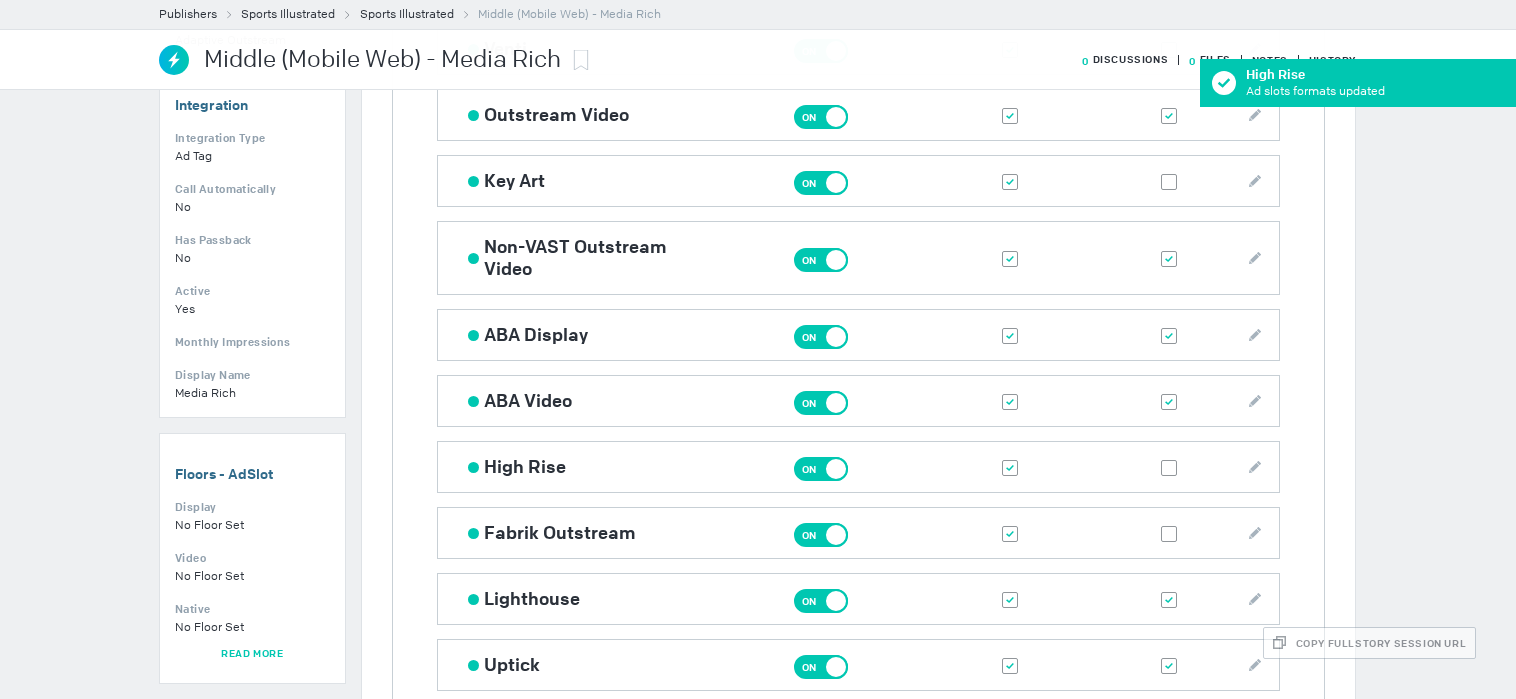 scroll, scrollTop: 900, scrollLeft: 0, axis: vertical 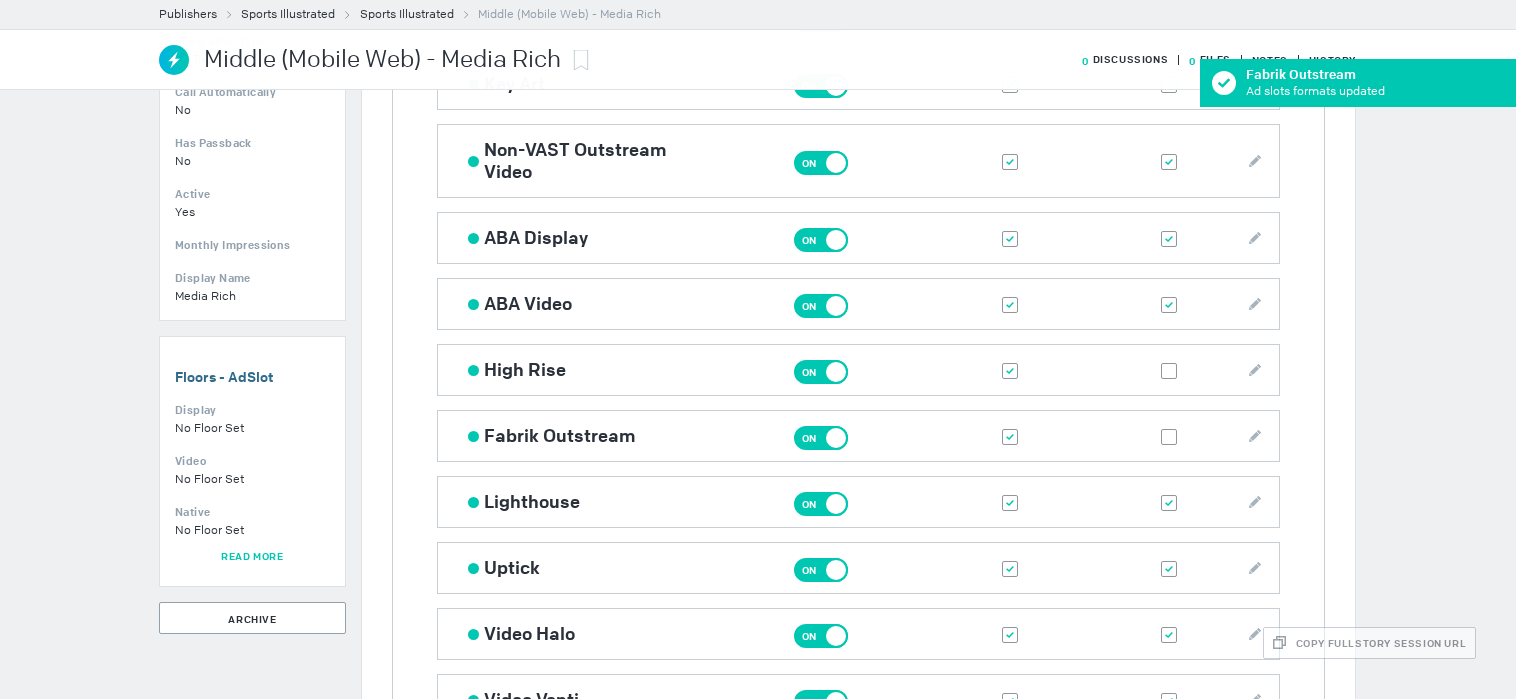 click at bounding box center (1169, 503) 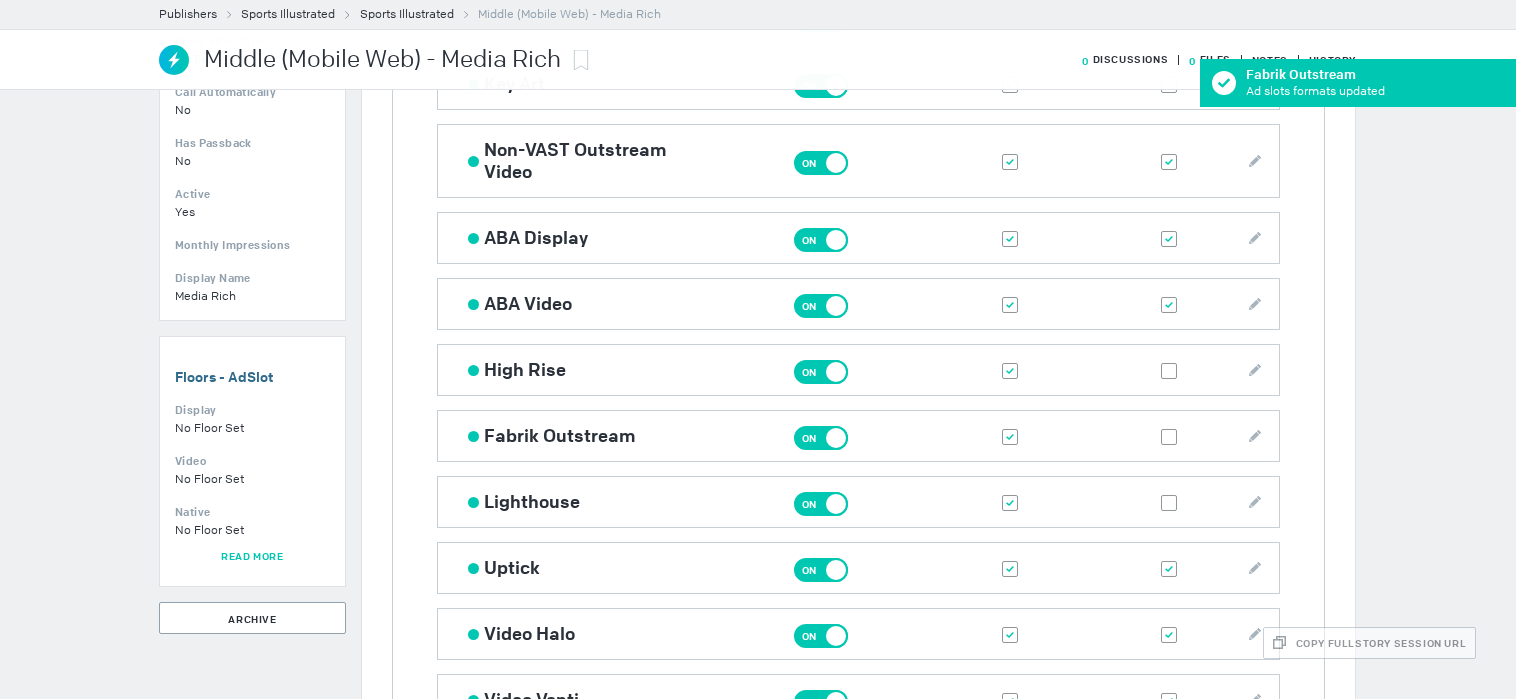click at bounding box center (1169, 569) 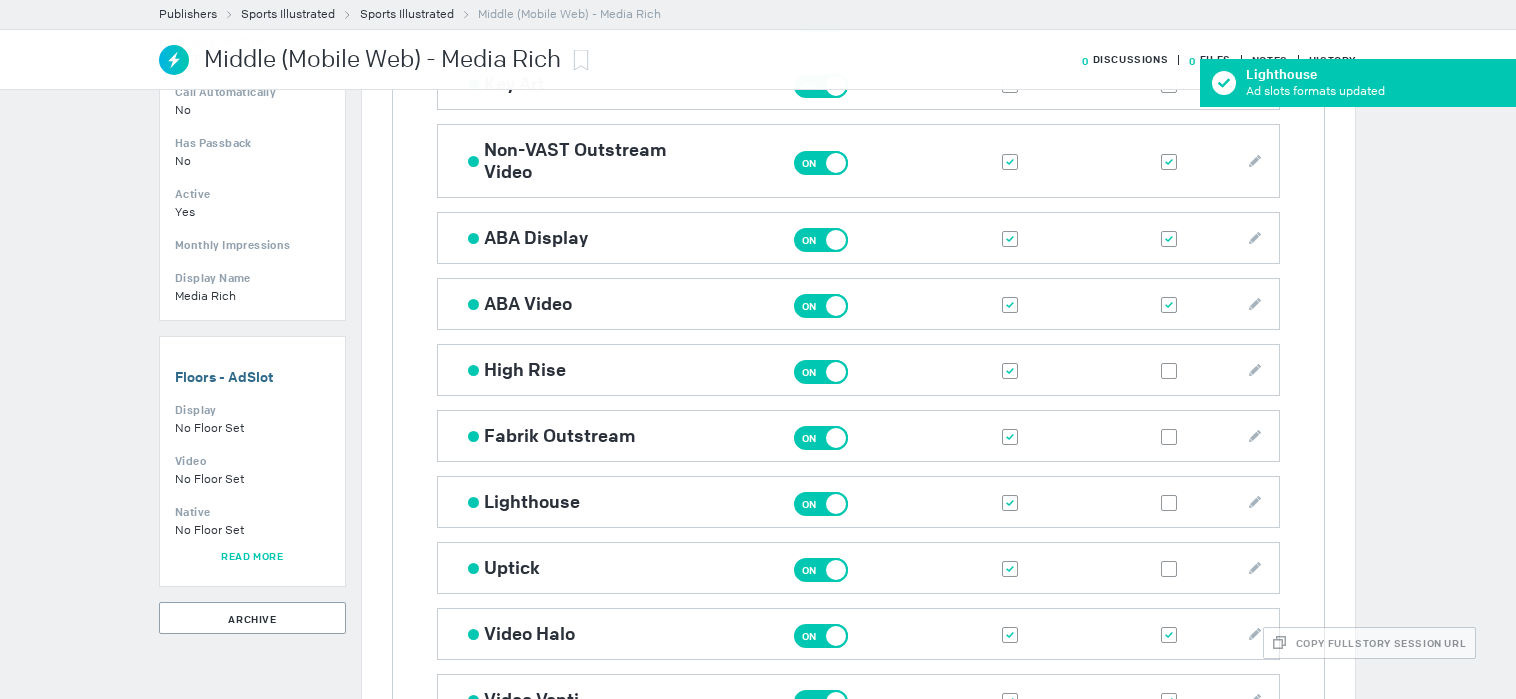 click at bounding box center (1169, 635) 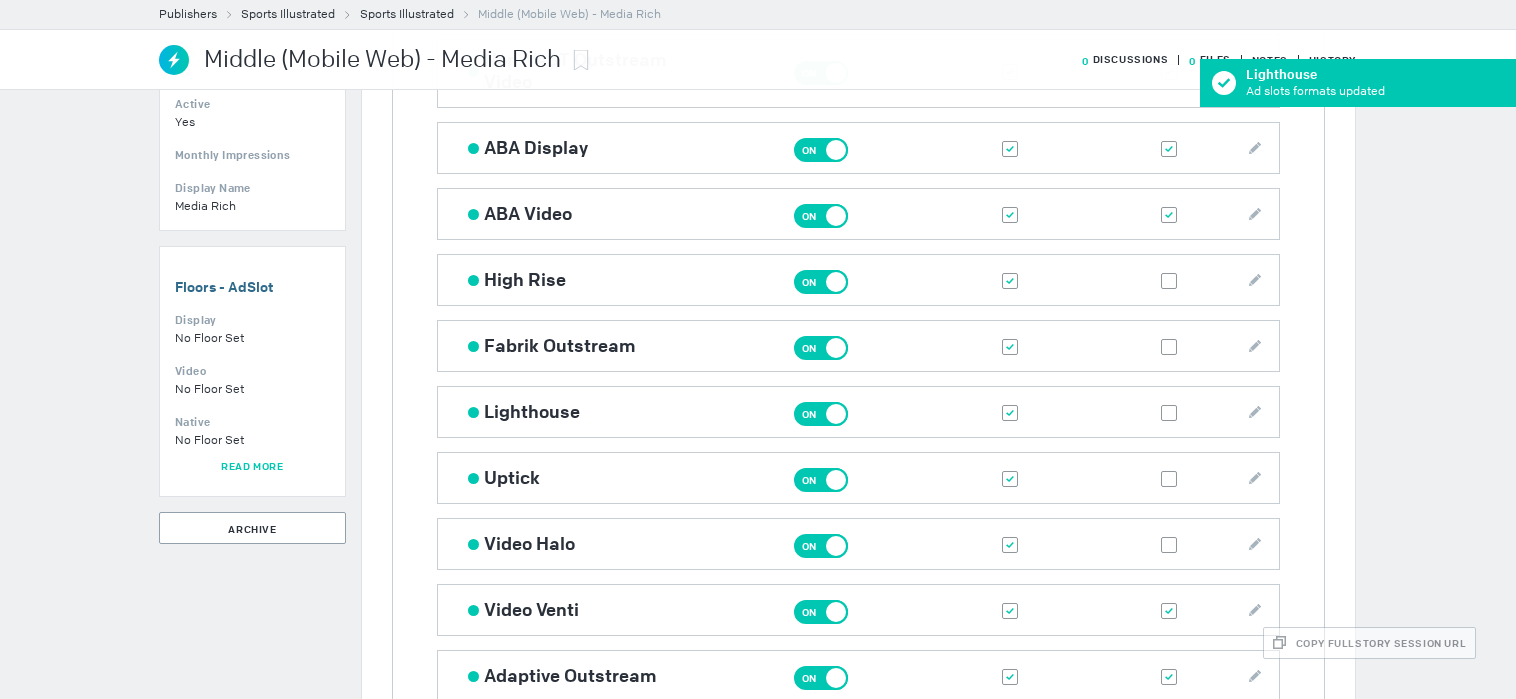 scroll, scrollTop: 1100, scrollLeft: 0, axis: vertical 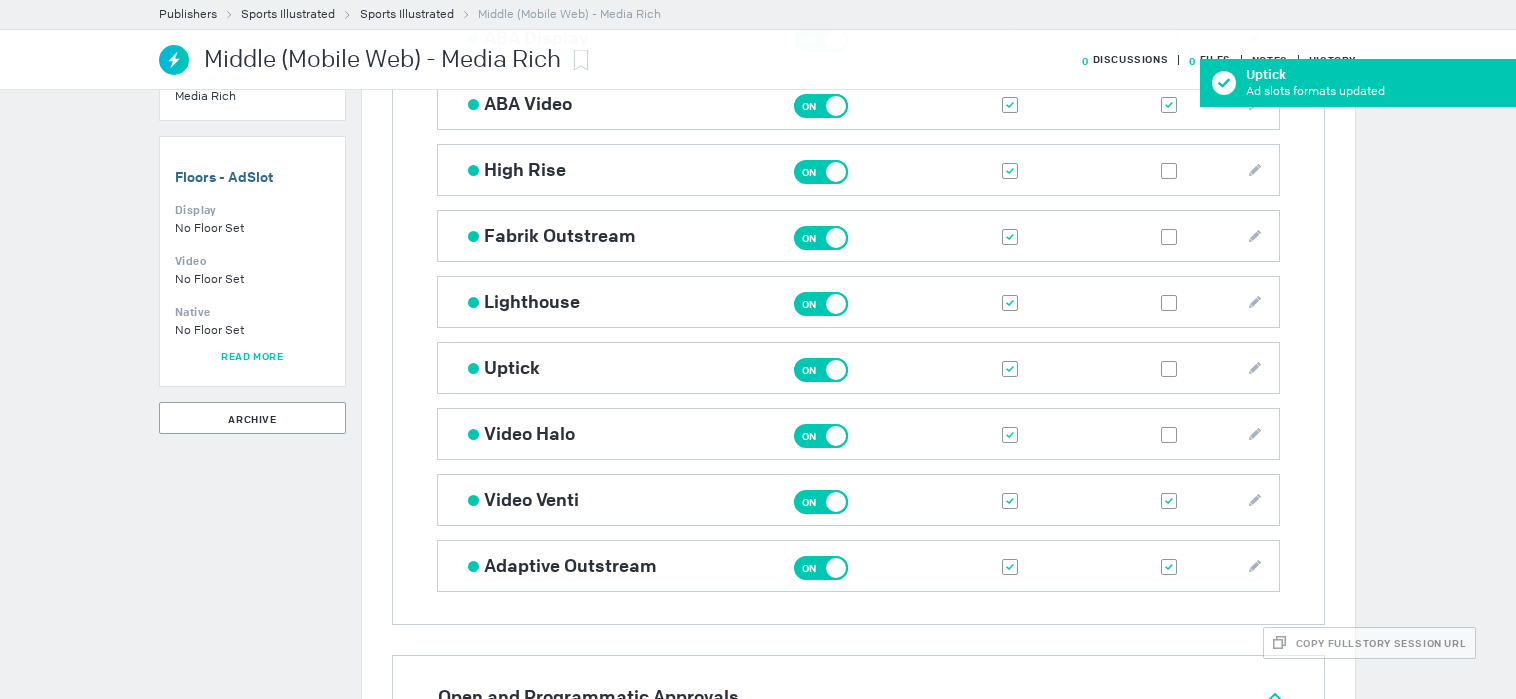 click at bounding box center (1169, 501) 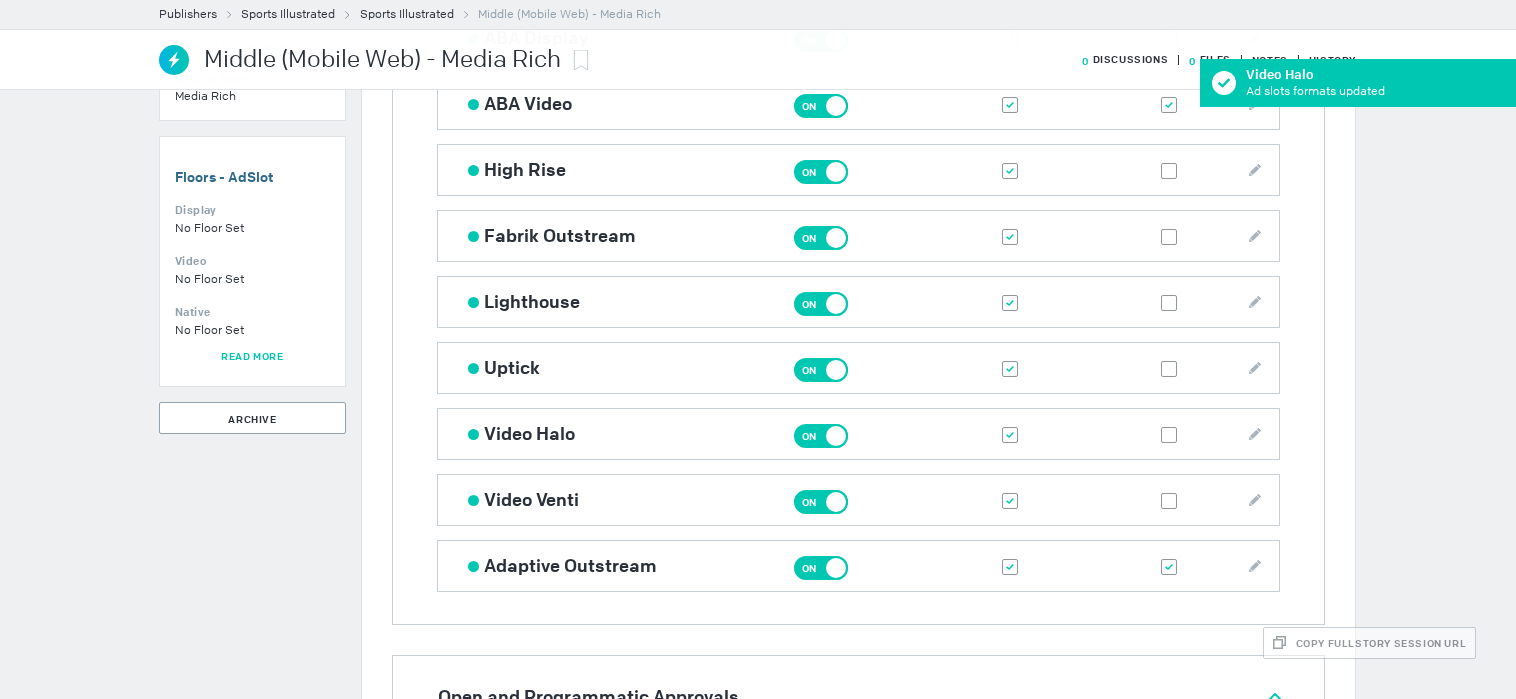 click at bounding box center [1169, 567] 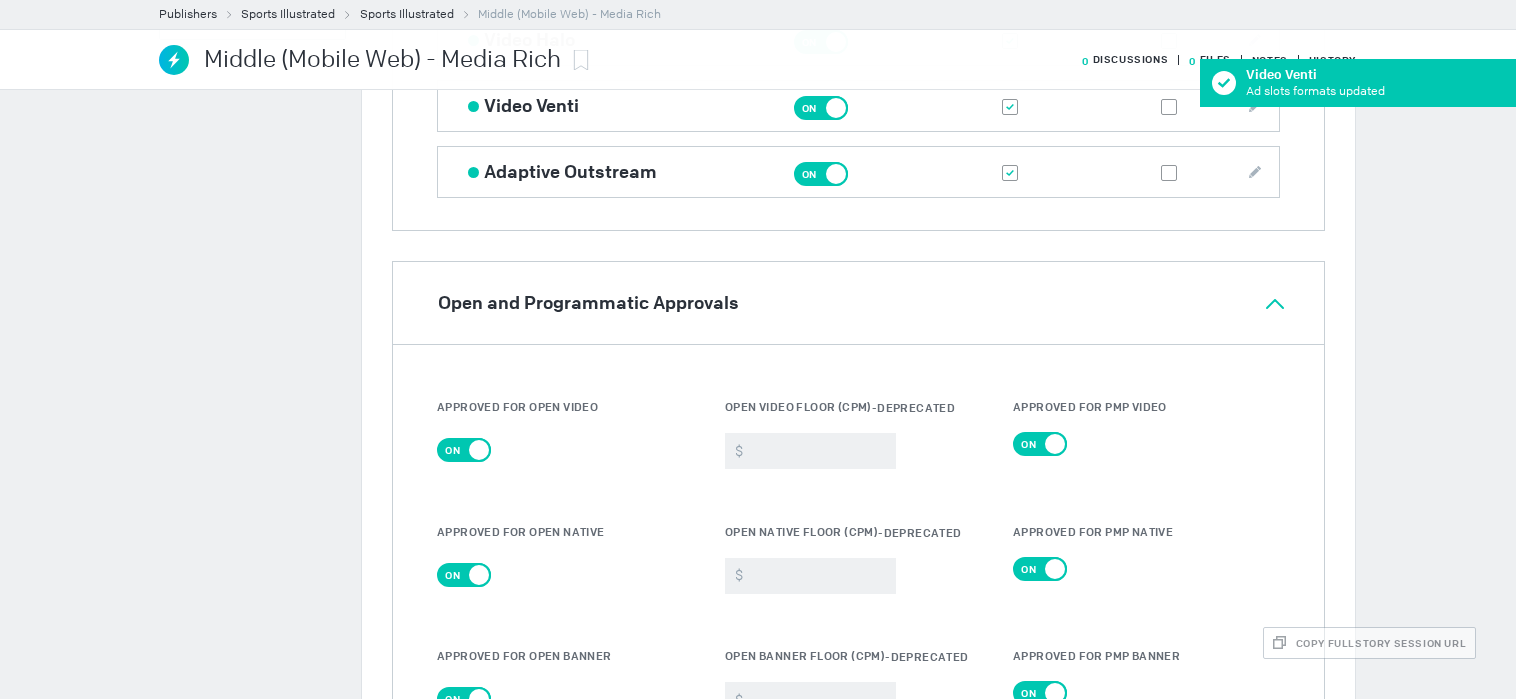 scroll, scrollTop: 1500, scrollLeft: 0, axis: vertical 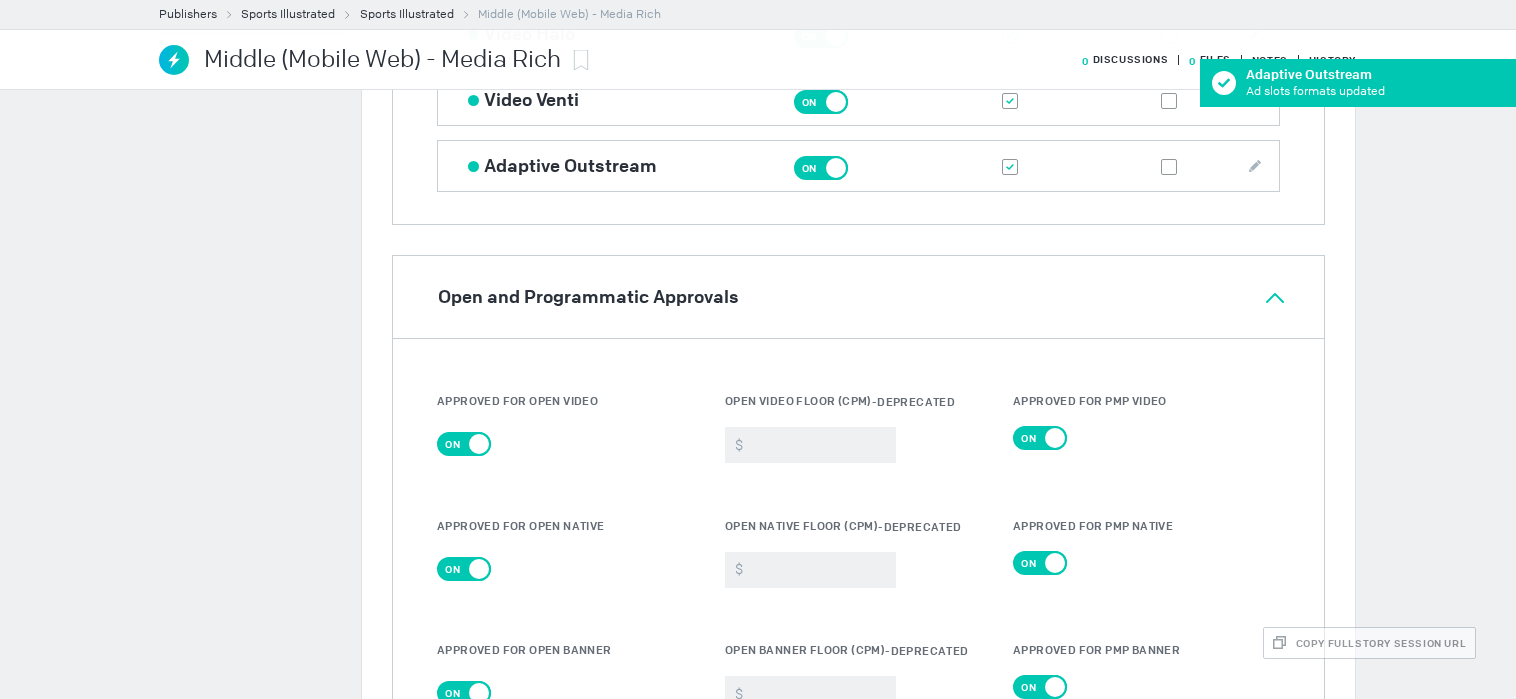 click on "On Off" at bounding box center [464, 444] 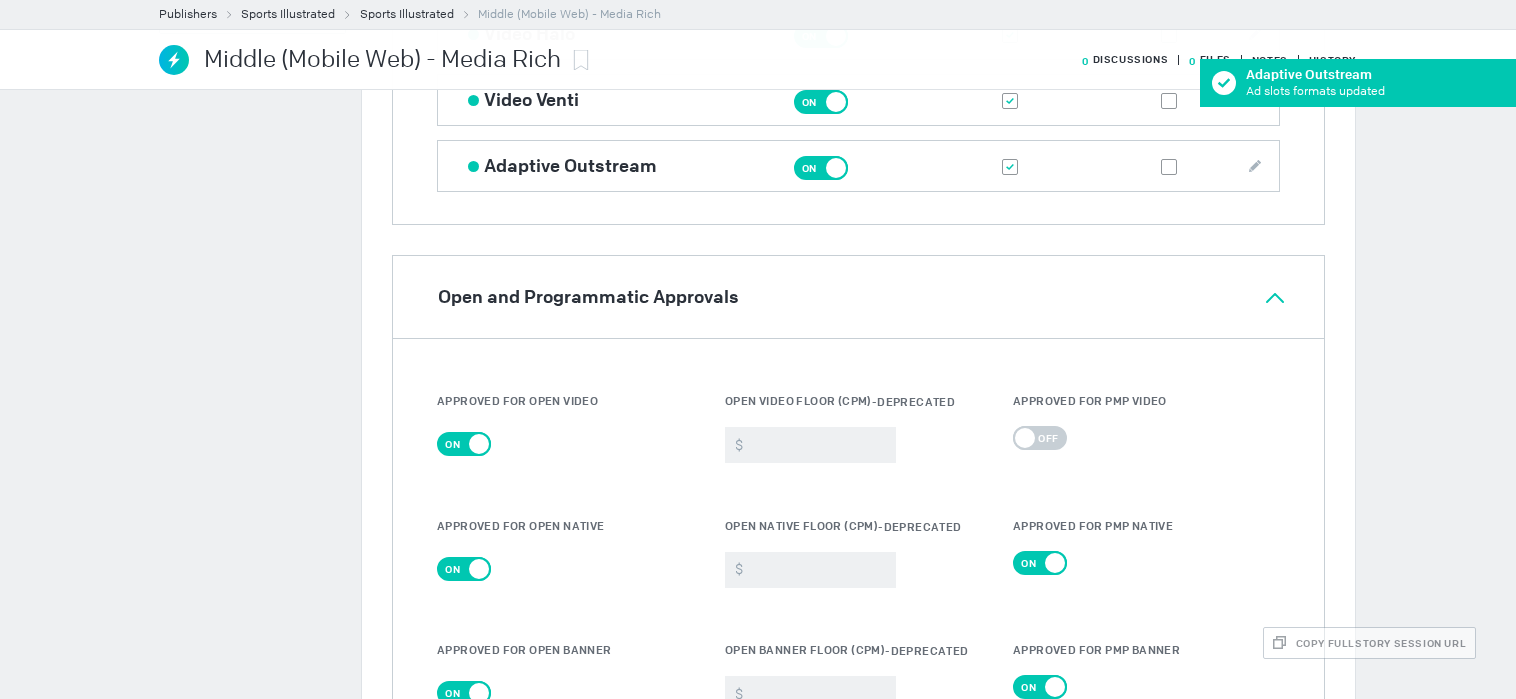 click on "Approved for PMP Native On Off" at bounding box center (1090, 435) 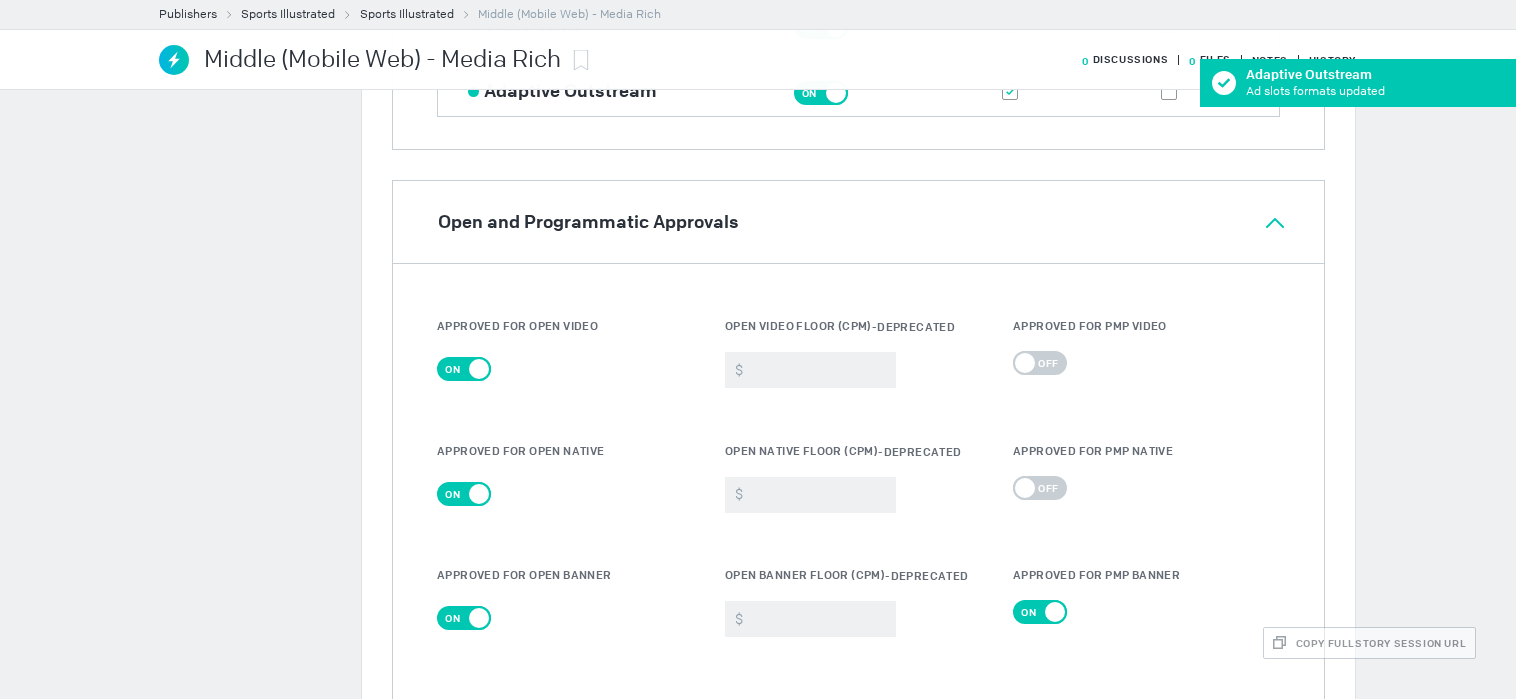 scroll, scrollTop: 1700, scrollLeft: 0, axis: vertical 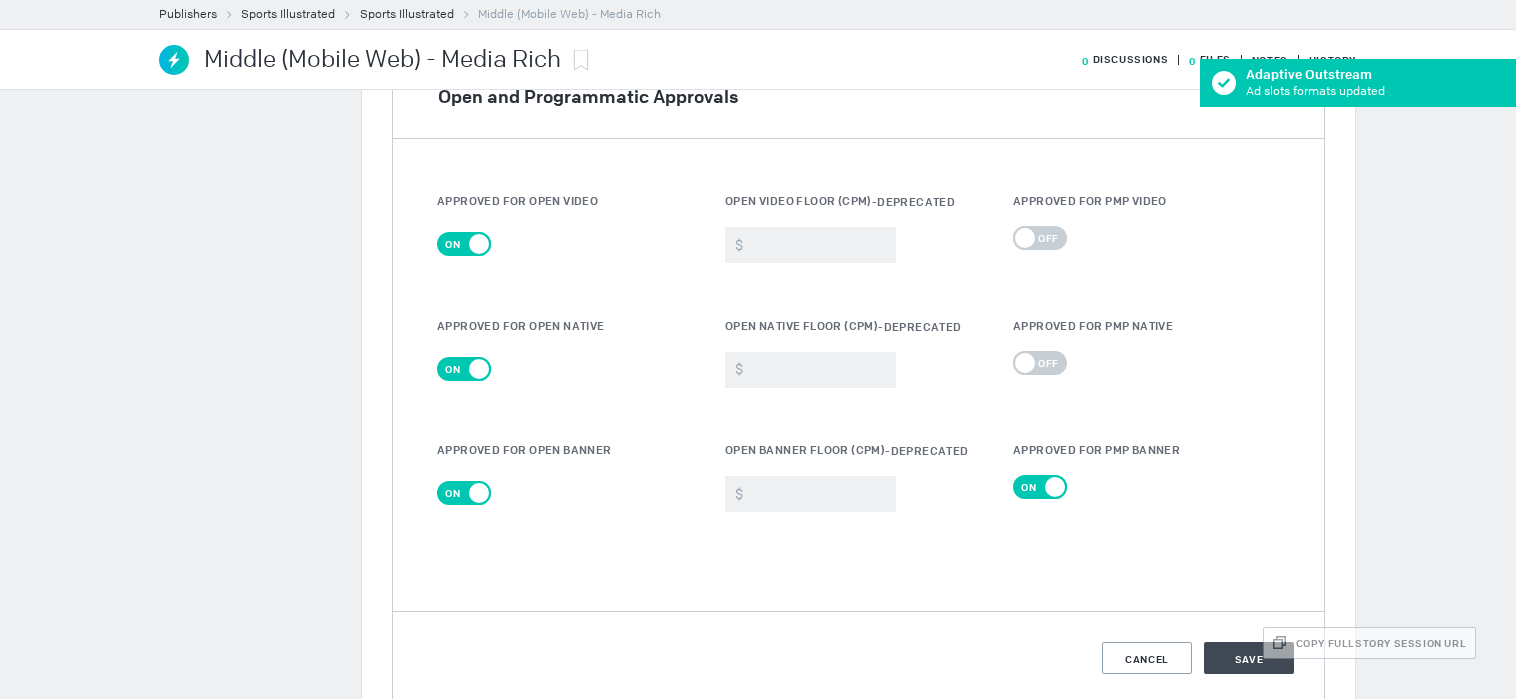 click on "Off" at bounding box center [472, 493] 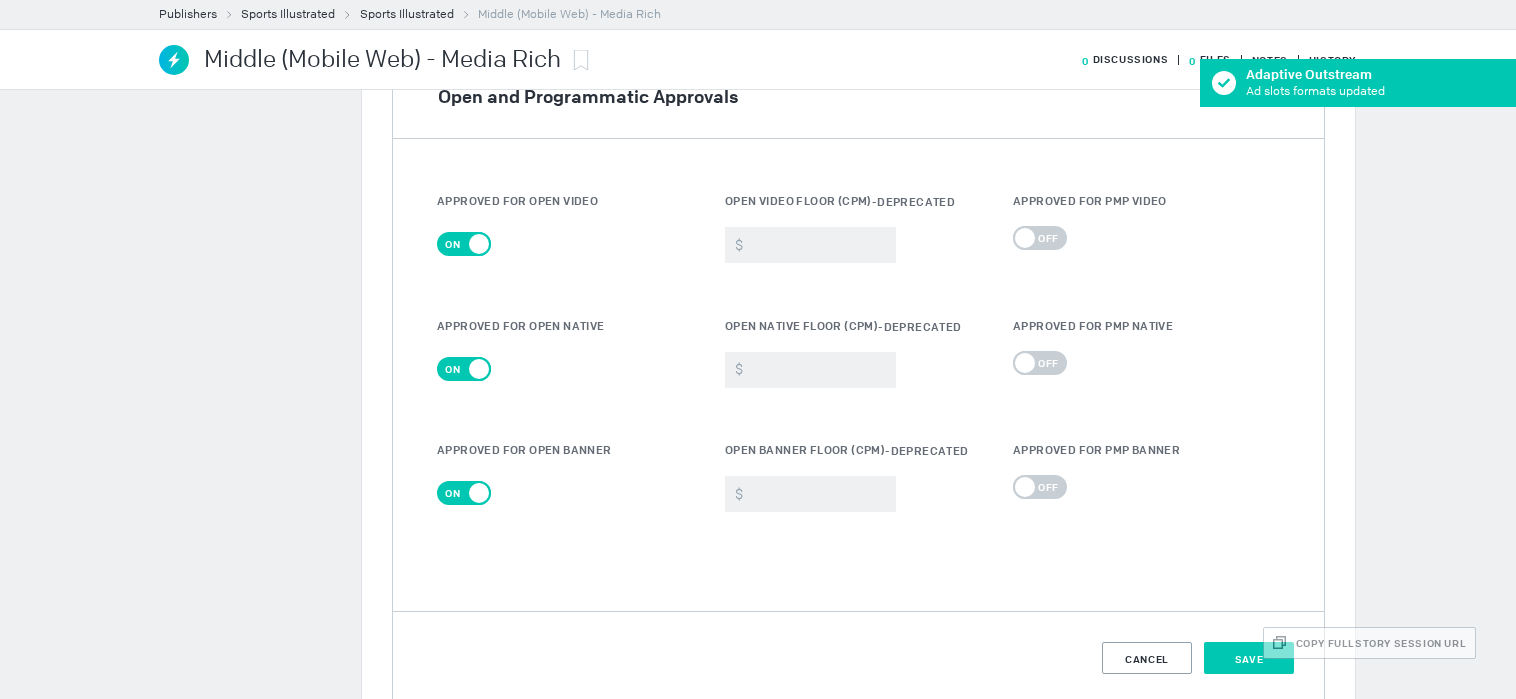 click on "Save" at bounding box center (1249, 658) 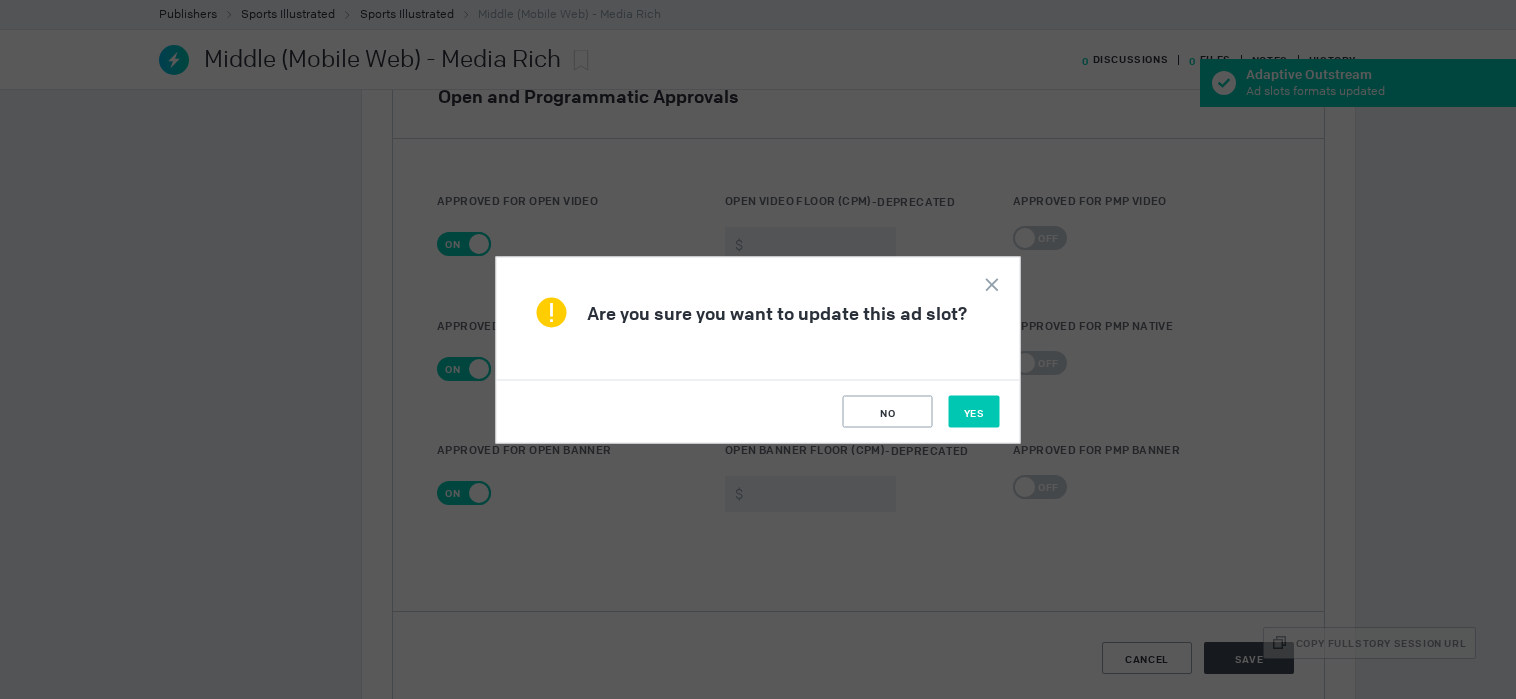 click on "Yes" at bounding box center (974, 411) 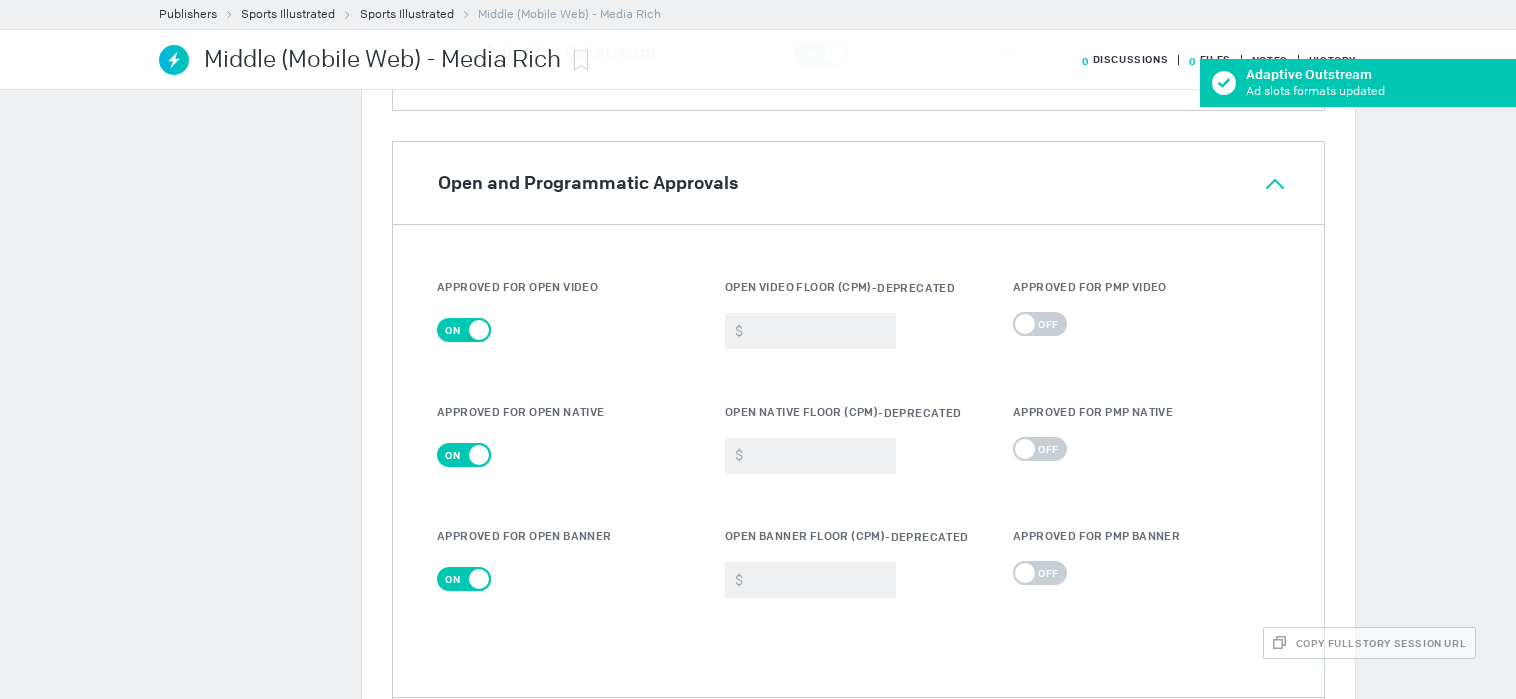 scroll, scrollTop: 1200, scrollLeft: 0, axis: vertical 